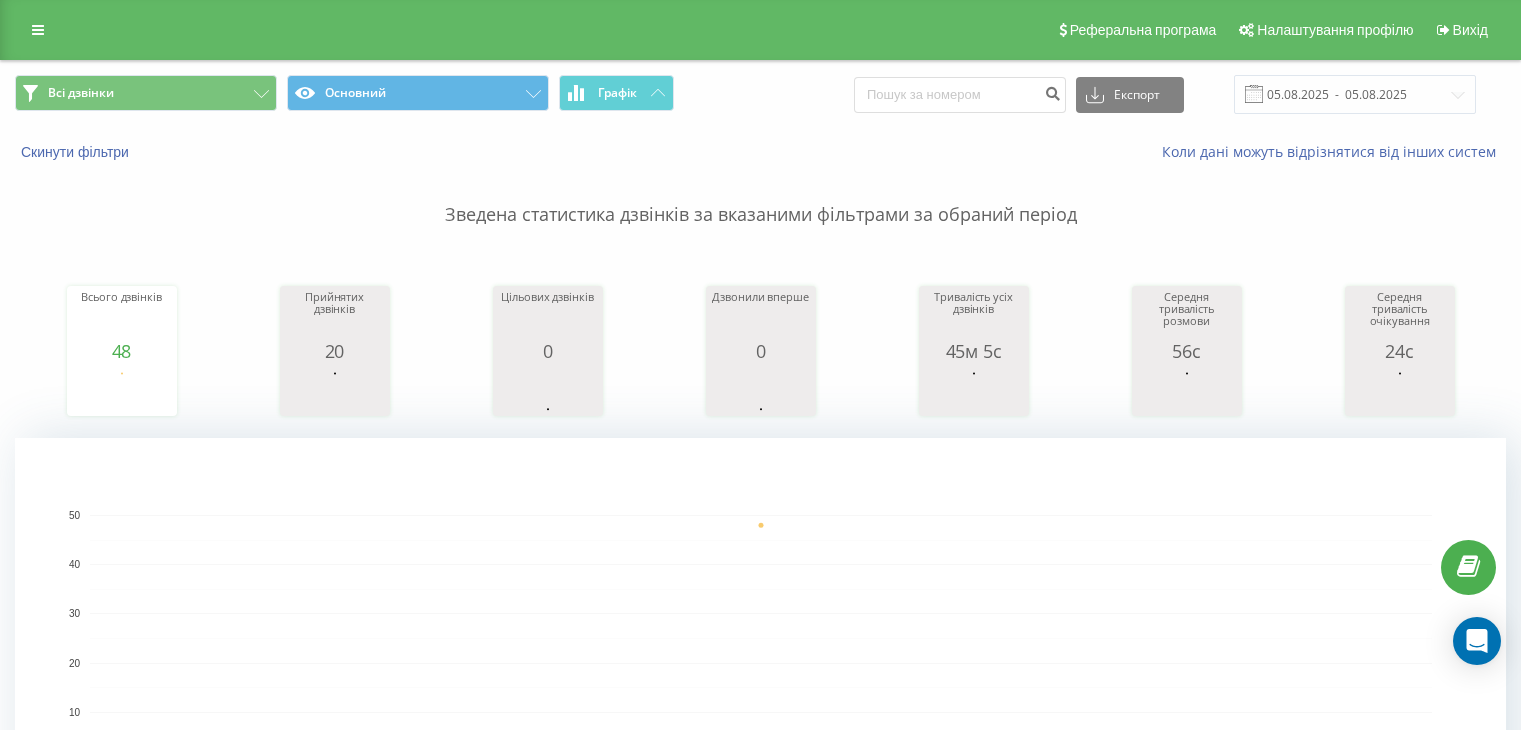 scroll, scrollTop: 0, scrollLeft: 0, axis: both 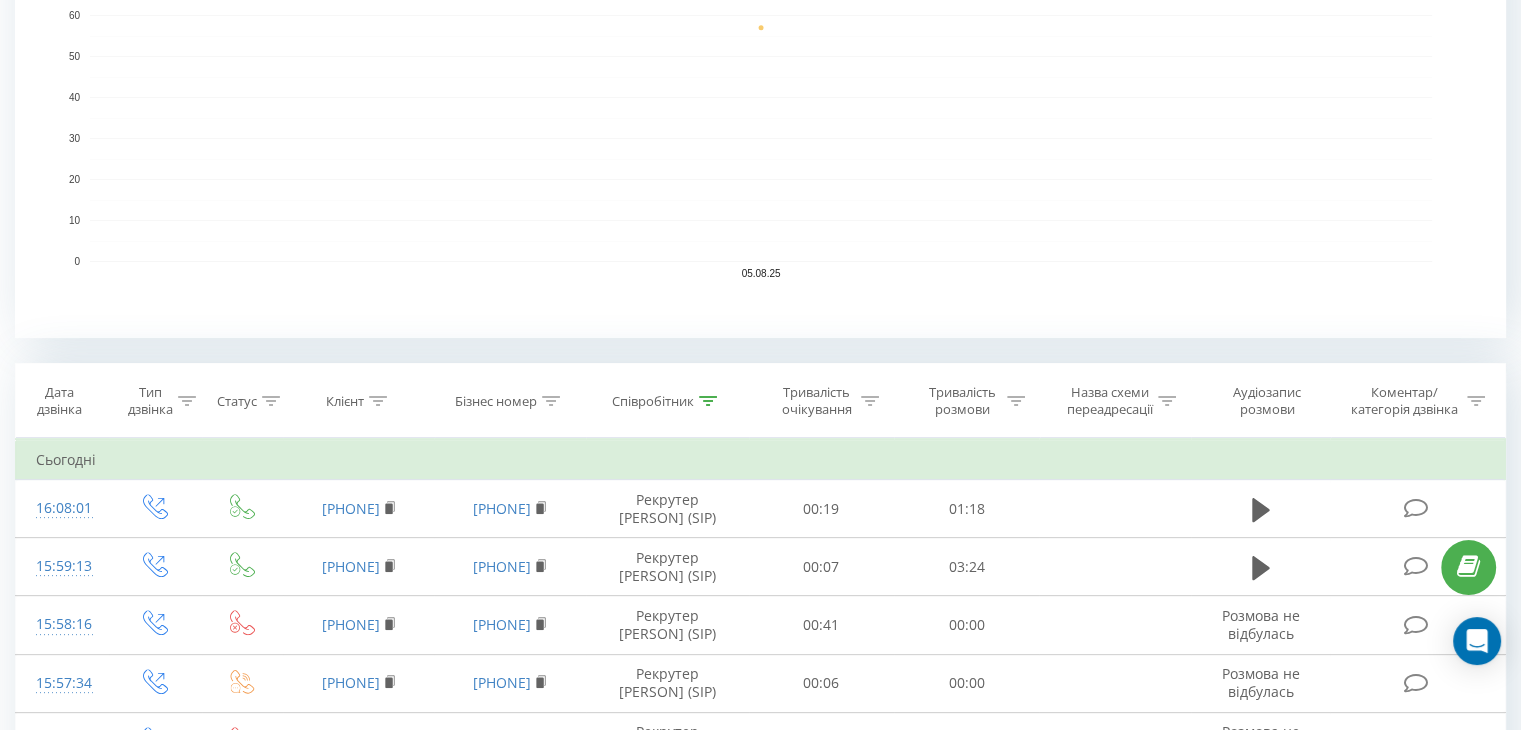 click 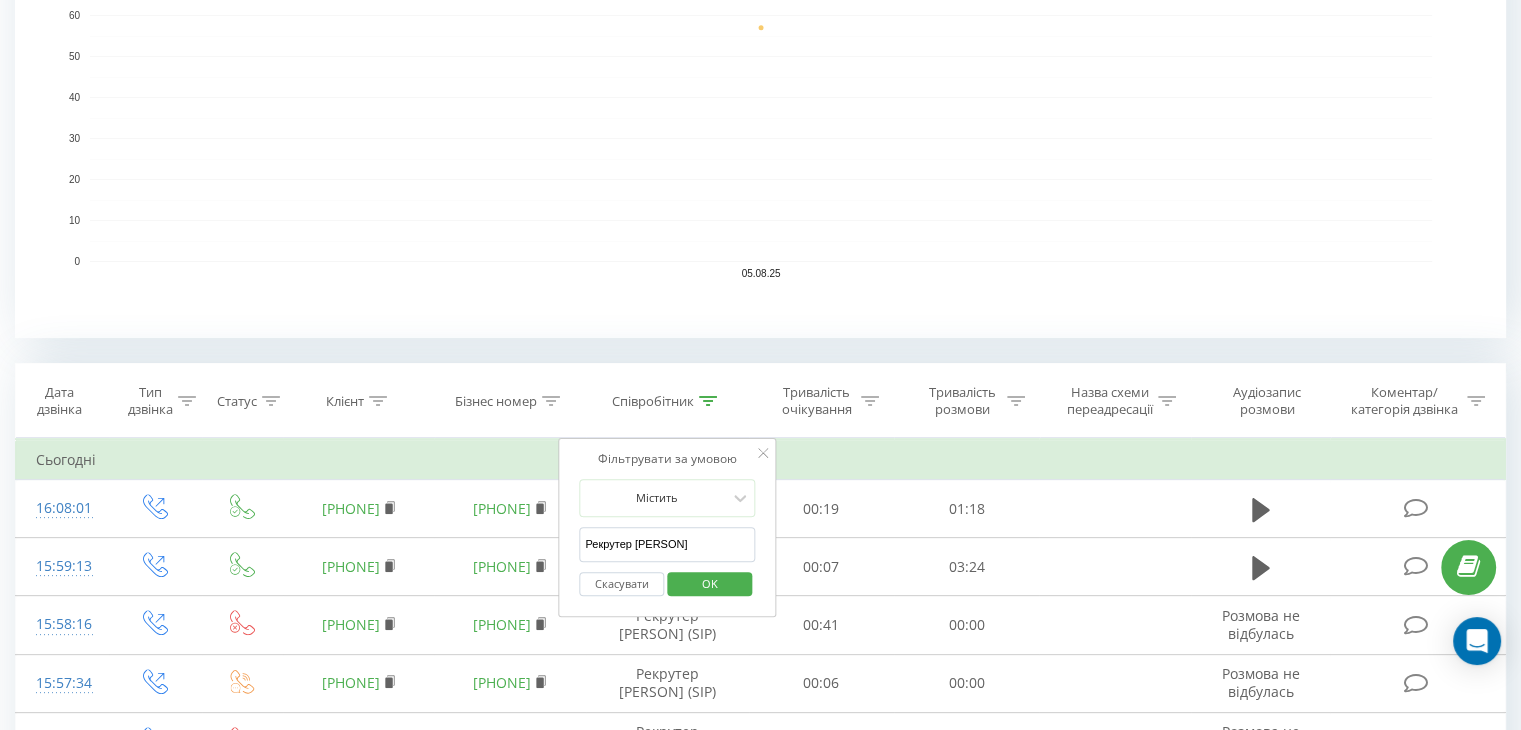 click on "Рекрутер Ольга" at bounding box center (667, 544) 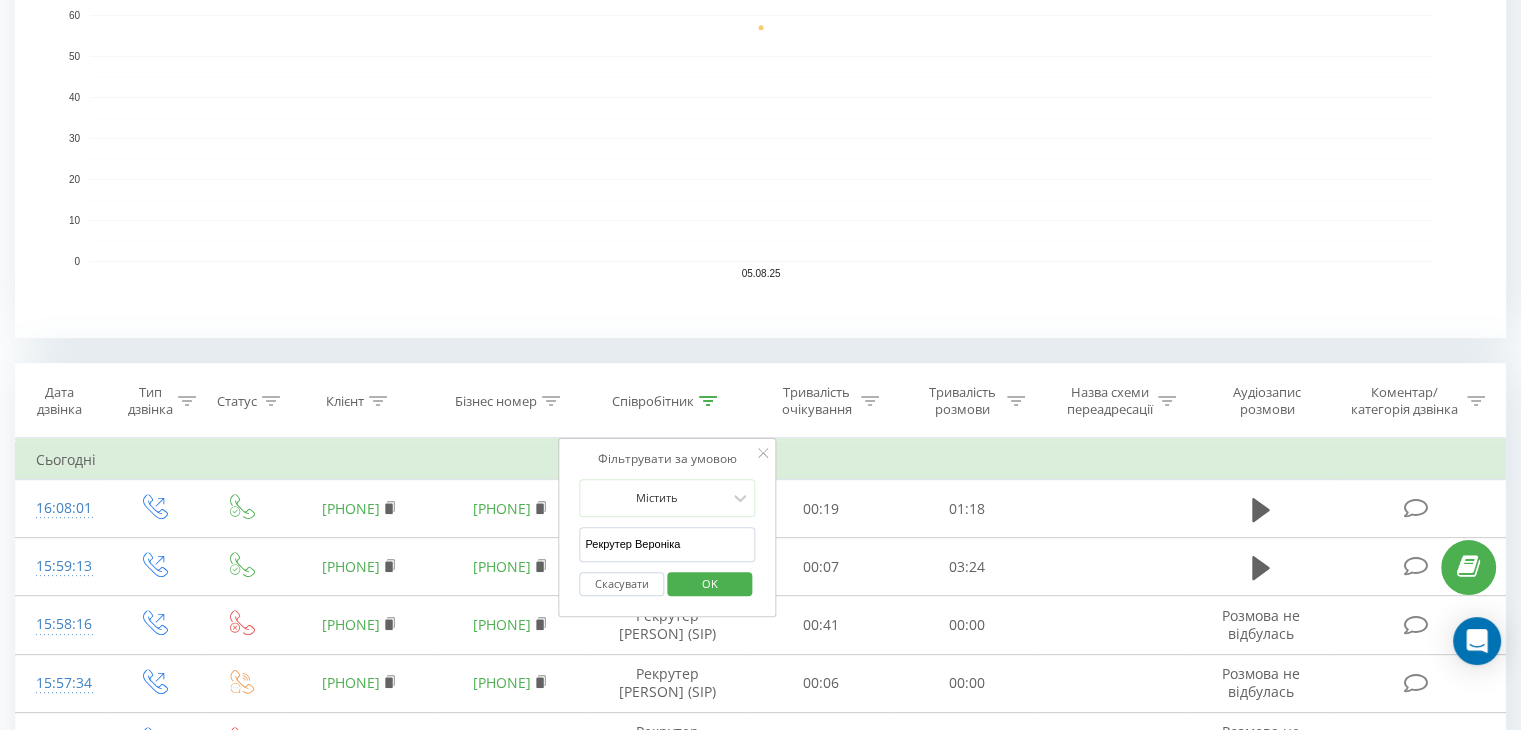 click on "OK" at bounding box center [710, 583] 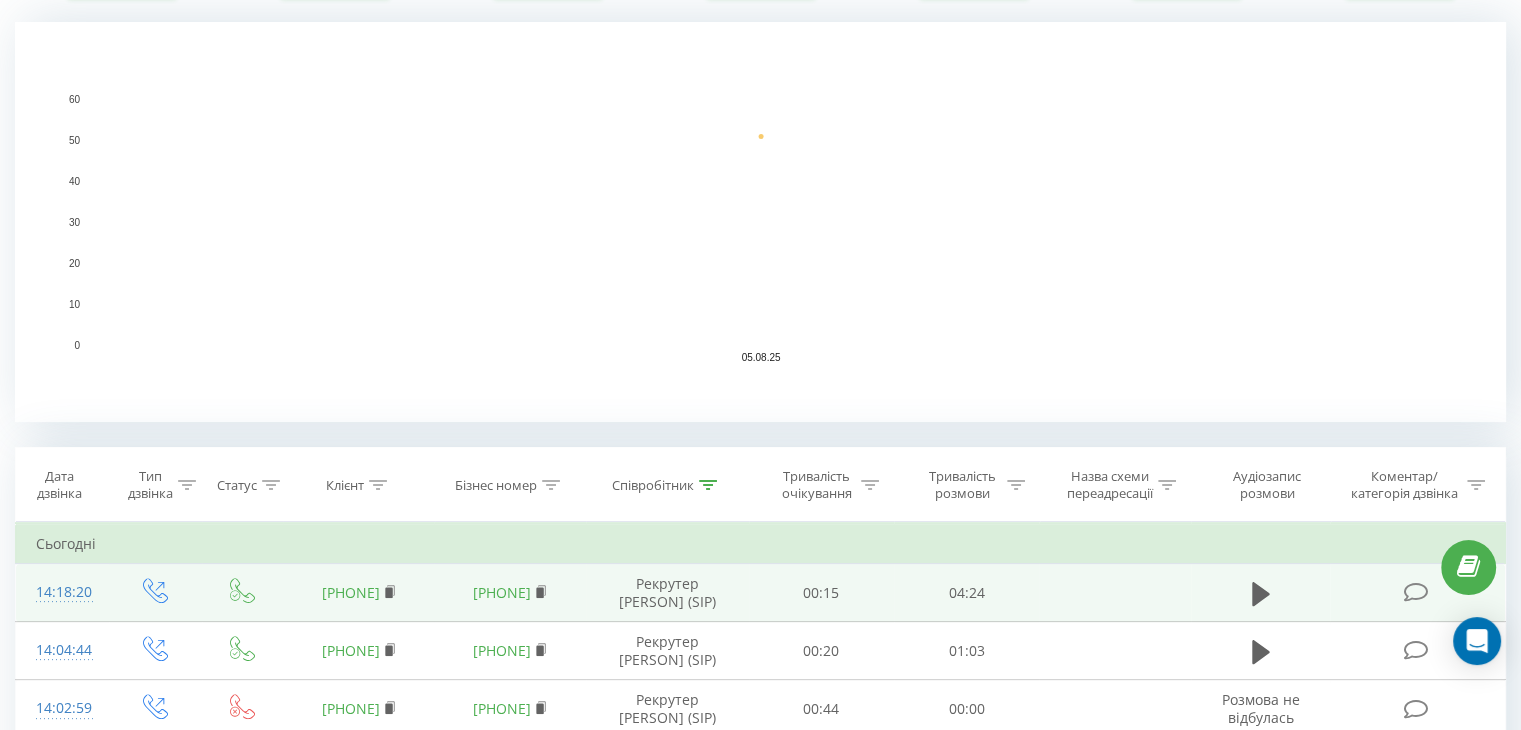 scroll, scrollTop: 500, scrollLeft: 0, axis: vertical 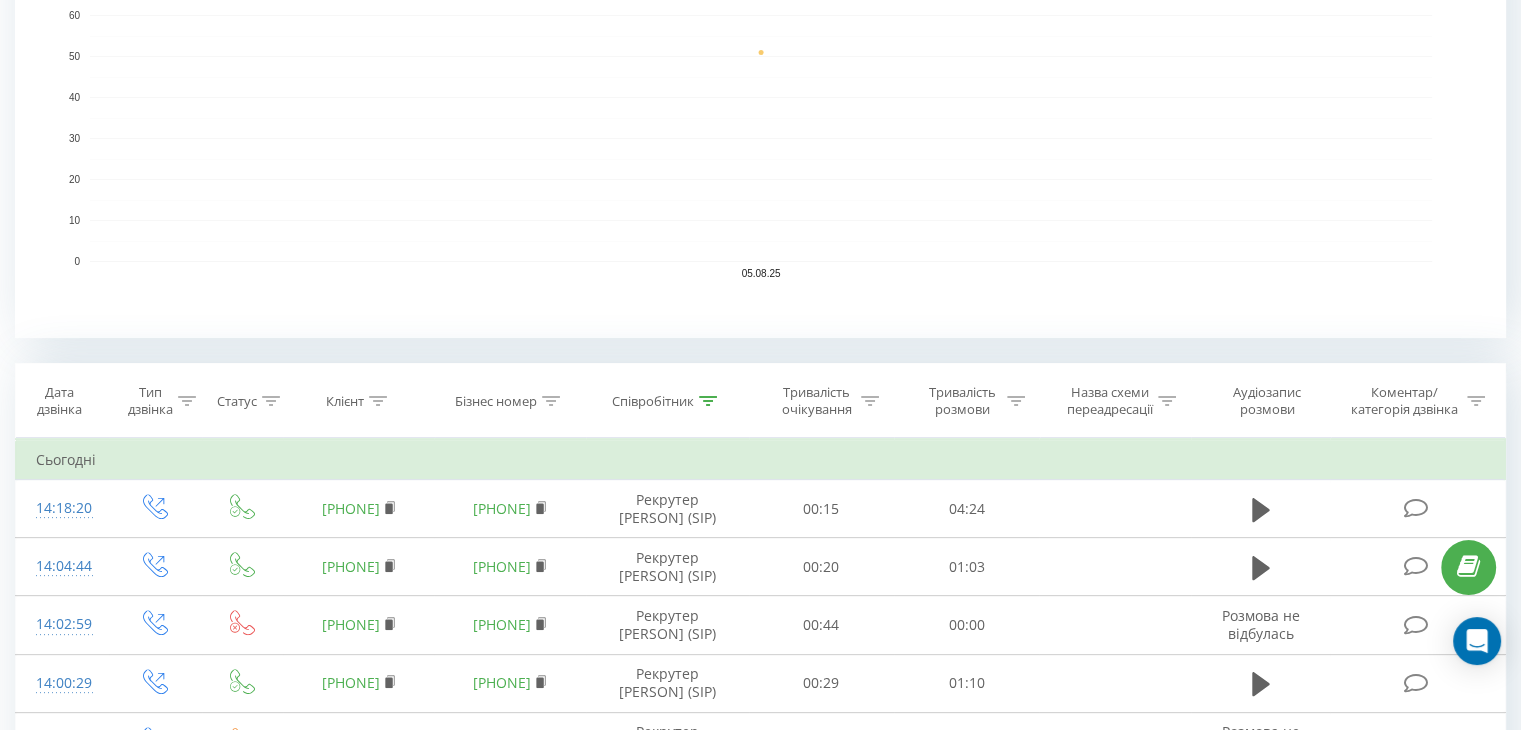 click at bounding box center (708, 401) 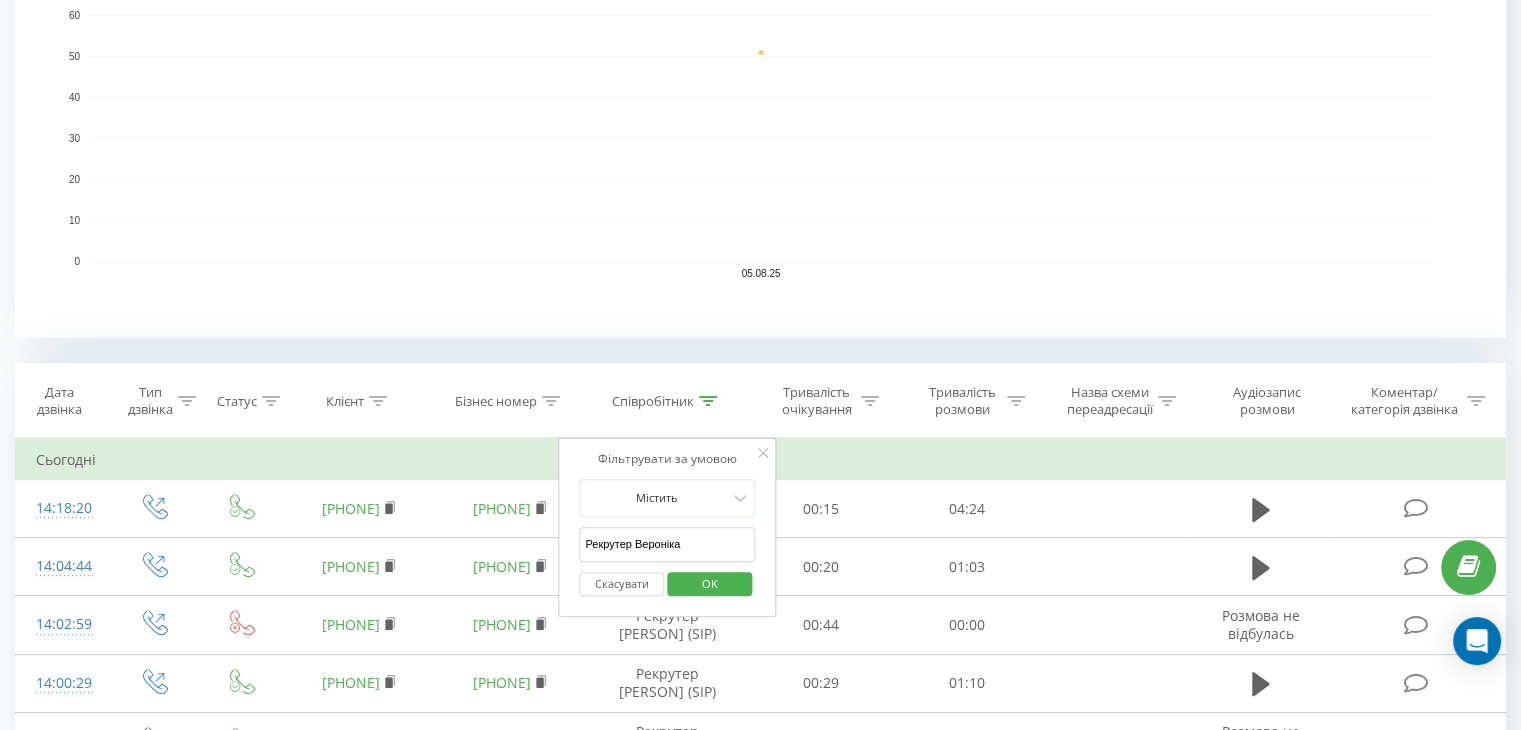 click on "Рекрутер Вероніка" at bounding box center [667, 544] 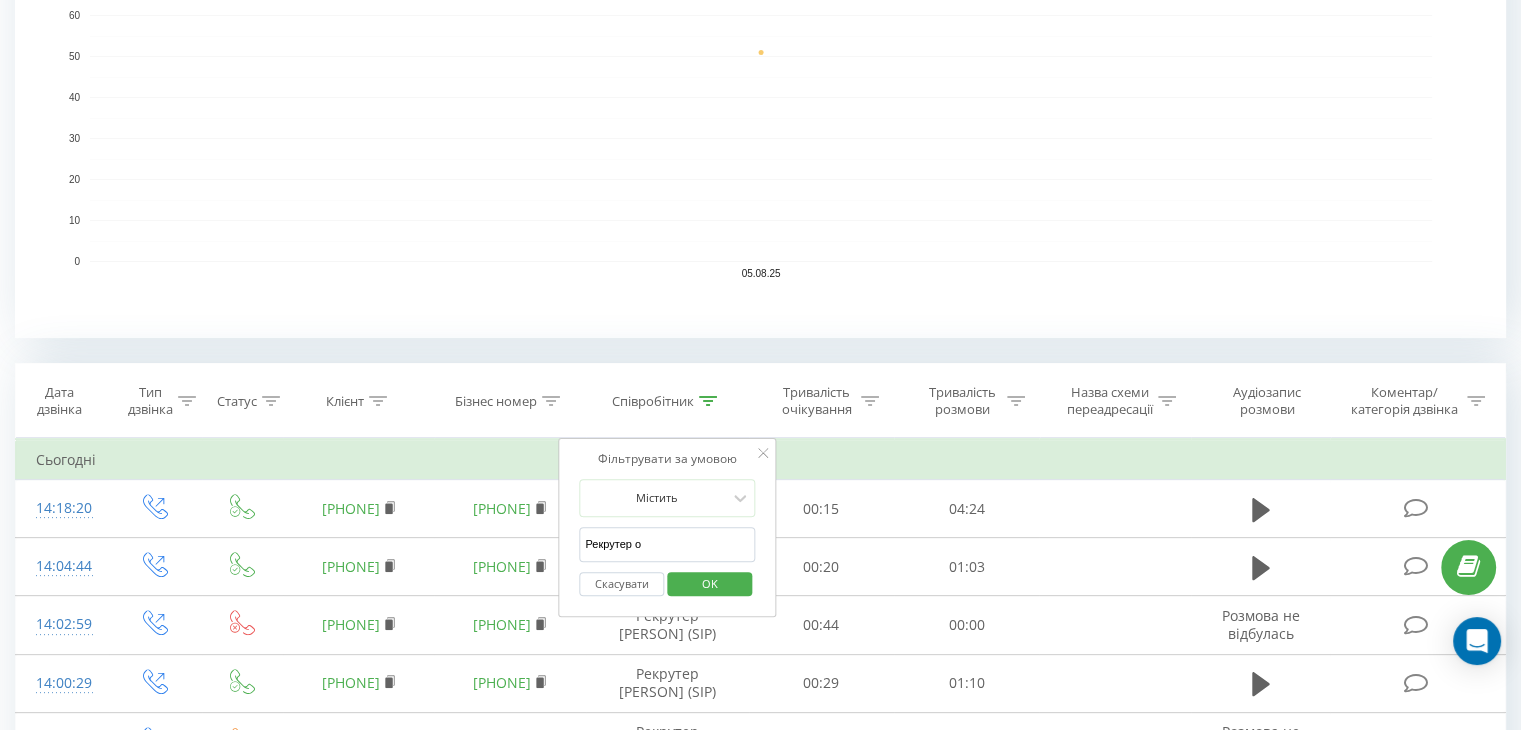 type on "Рекрутер Ольга" 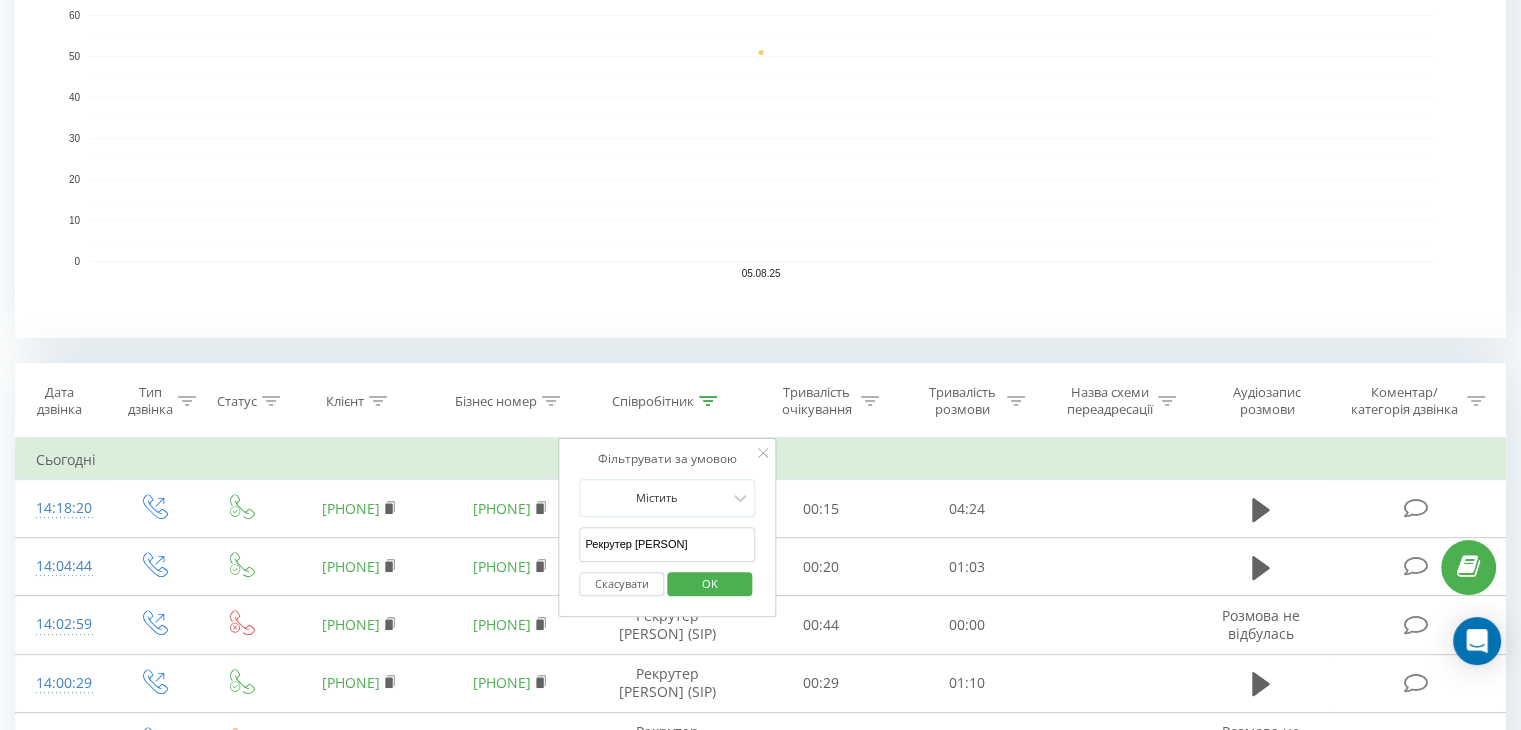 click on "OK" at bounding box center (710, 583) 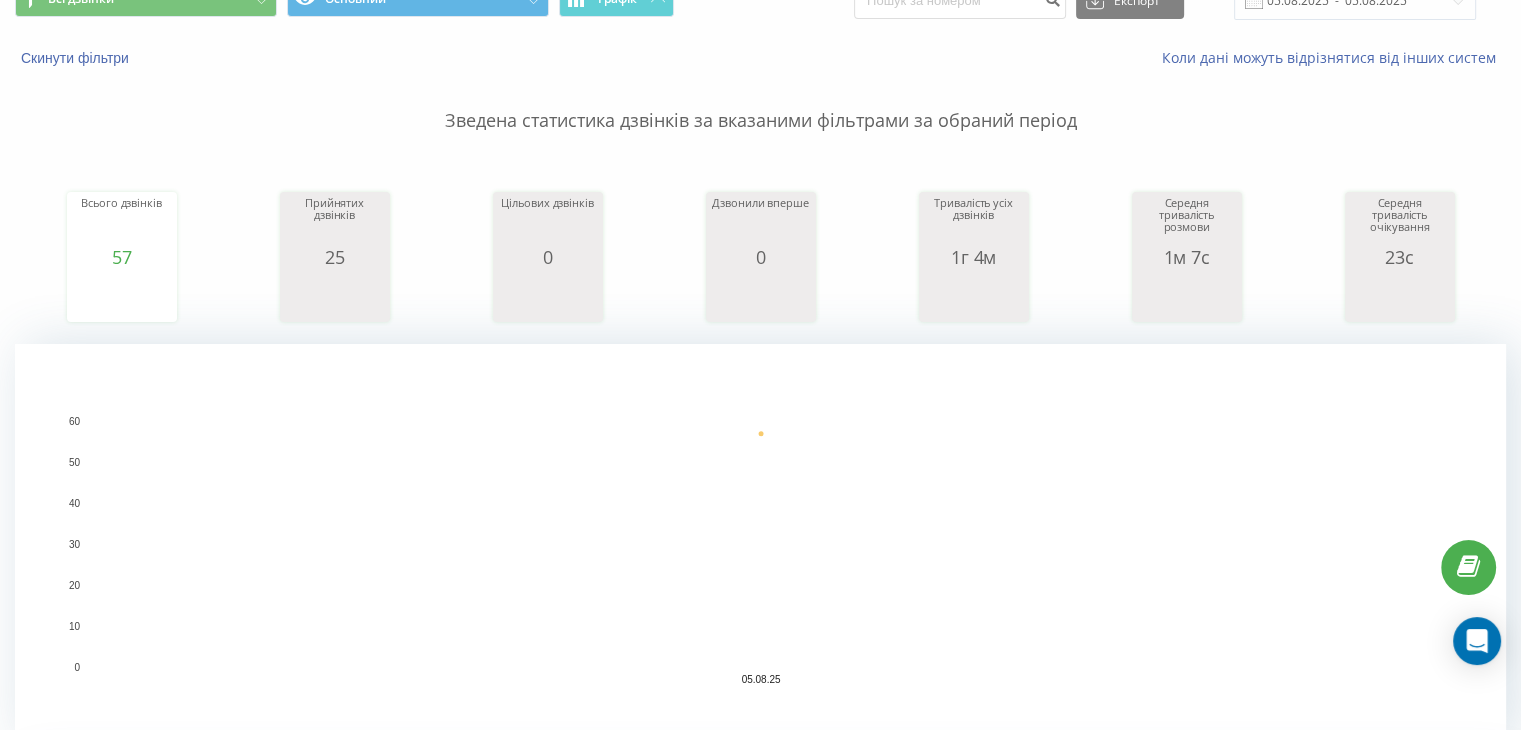 scroll, scrollTop: 0, scrollLeft: 0, axis: both 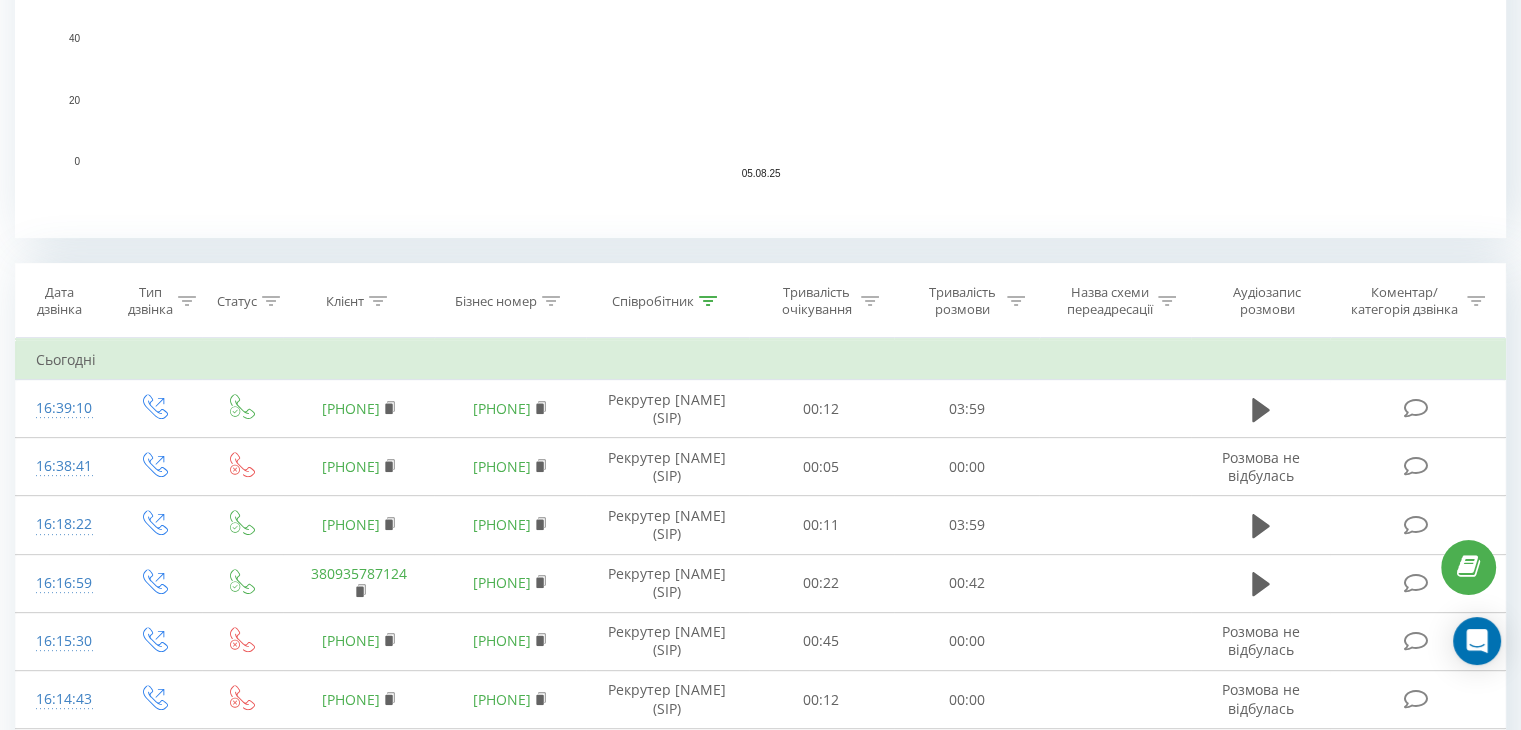 click 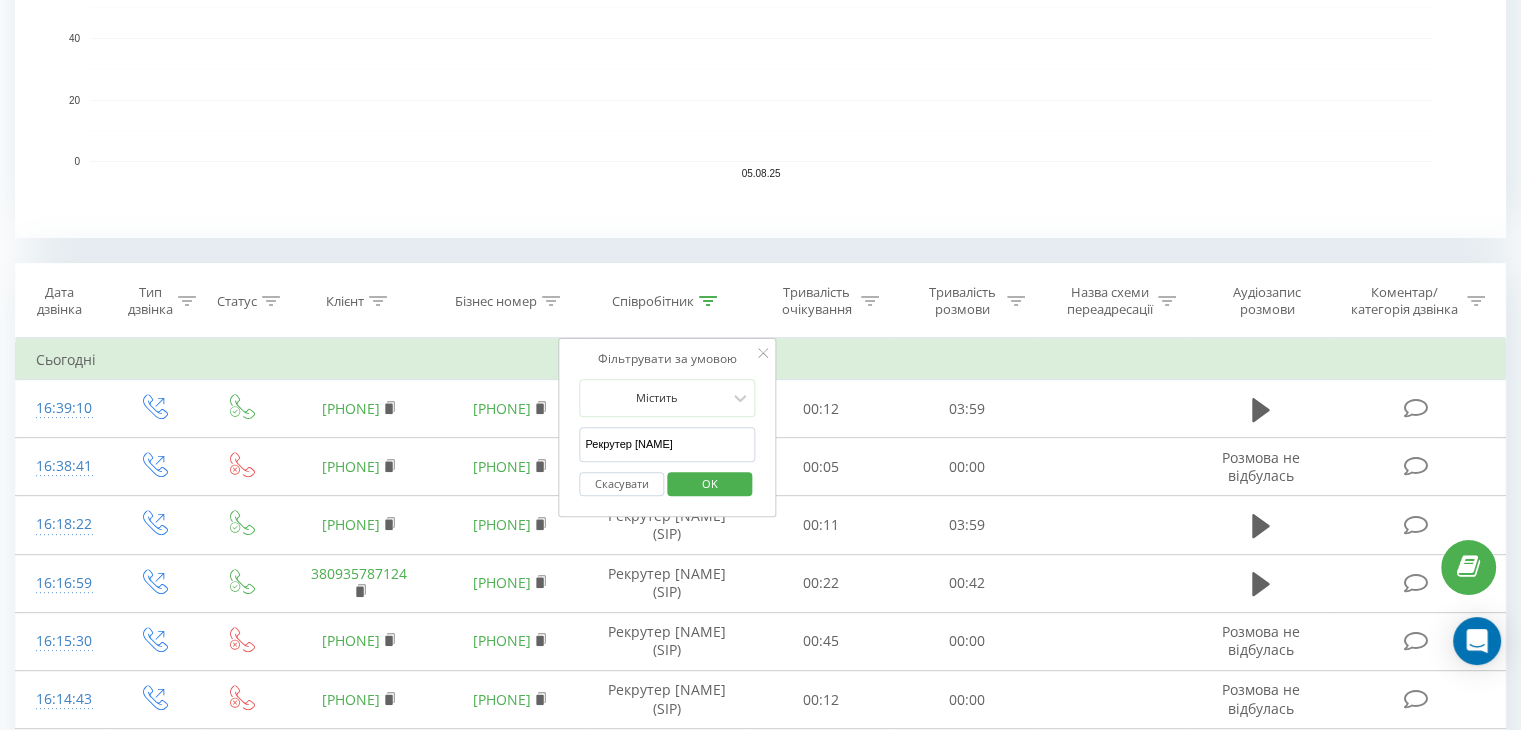 click on "Рекрутер Ольга" at bounding box center [667, 444] 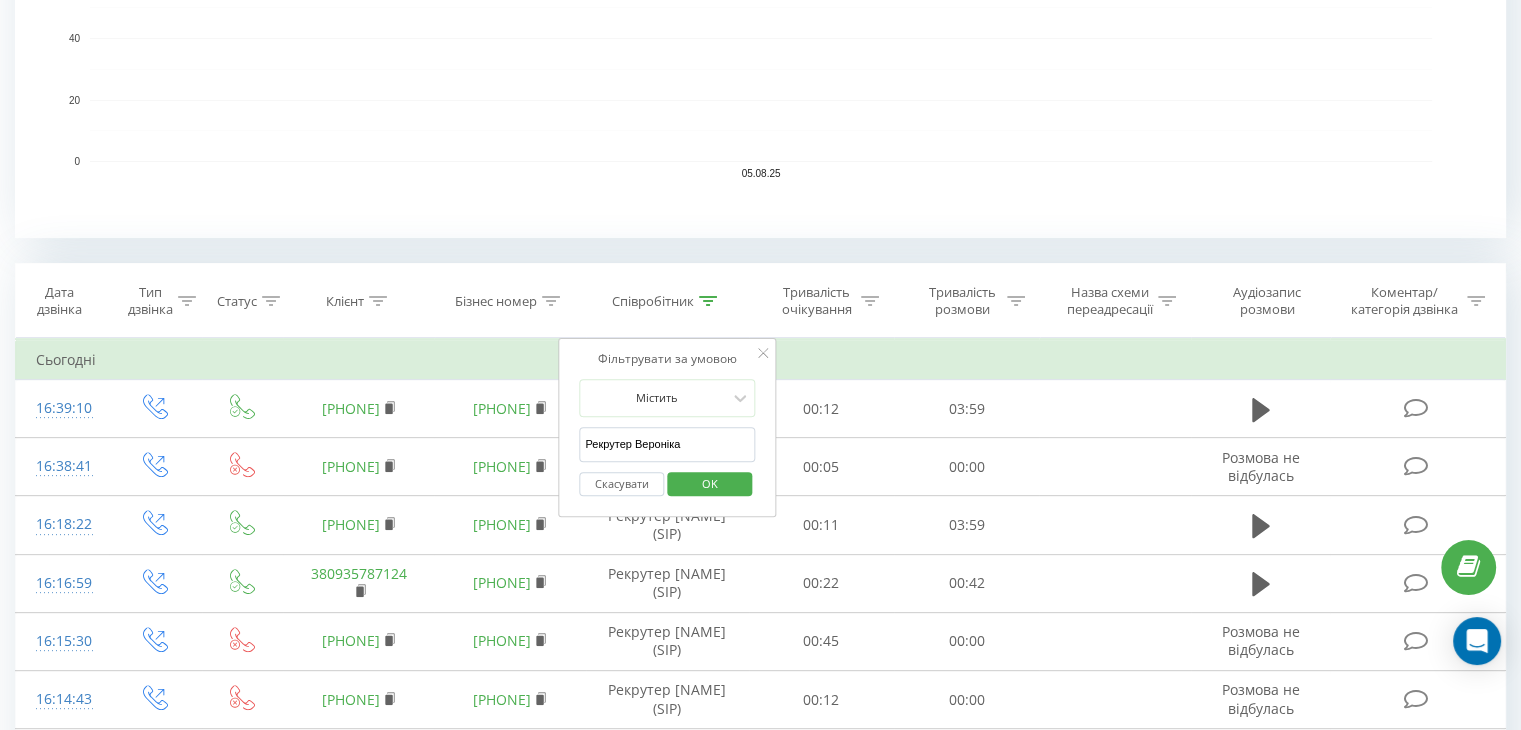 click on "OK" at bounding box center (710, 483) 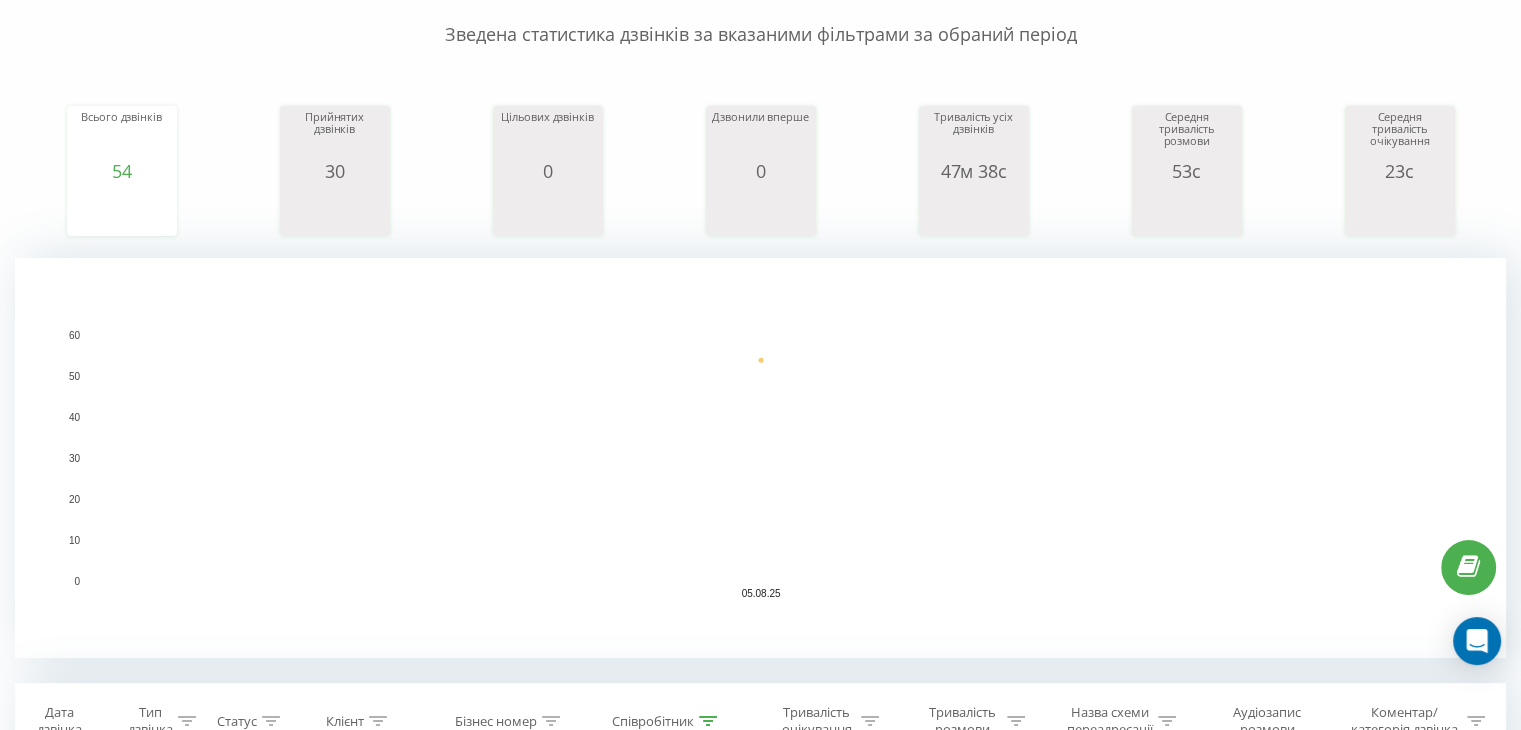 scroll, scrollTop: 880, scrollLeft: 0, axis: vertical 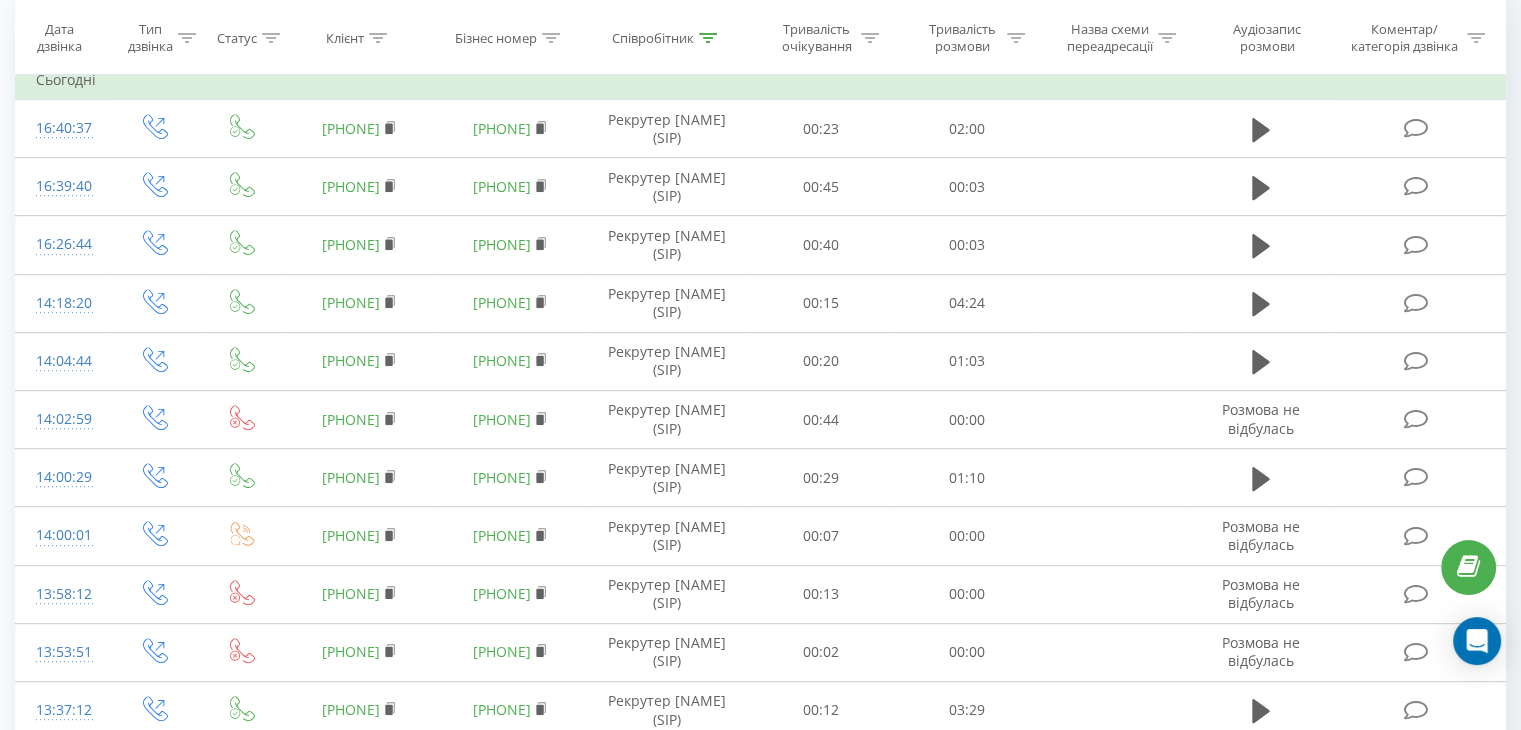 click on "Співробітник" at bounding box center [653, 37] 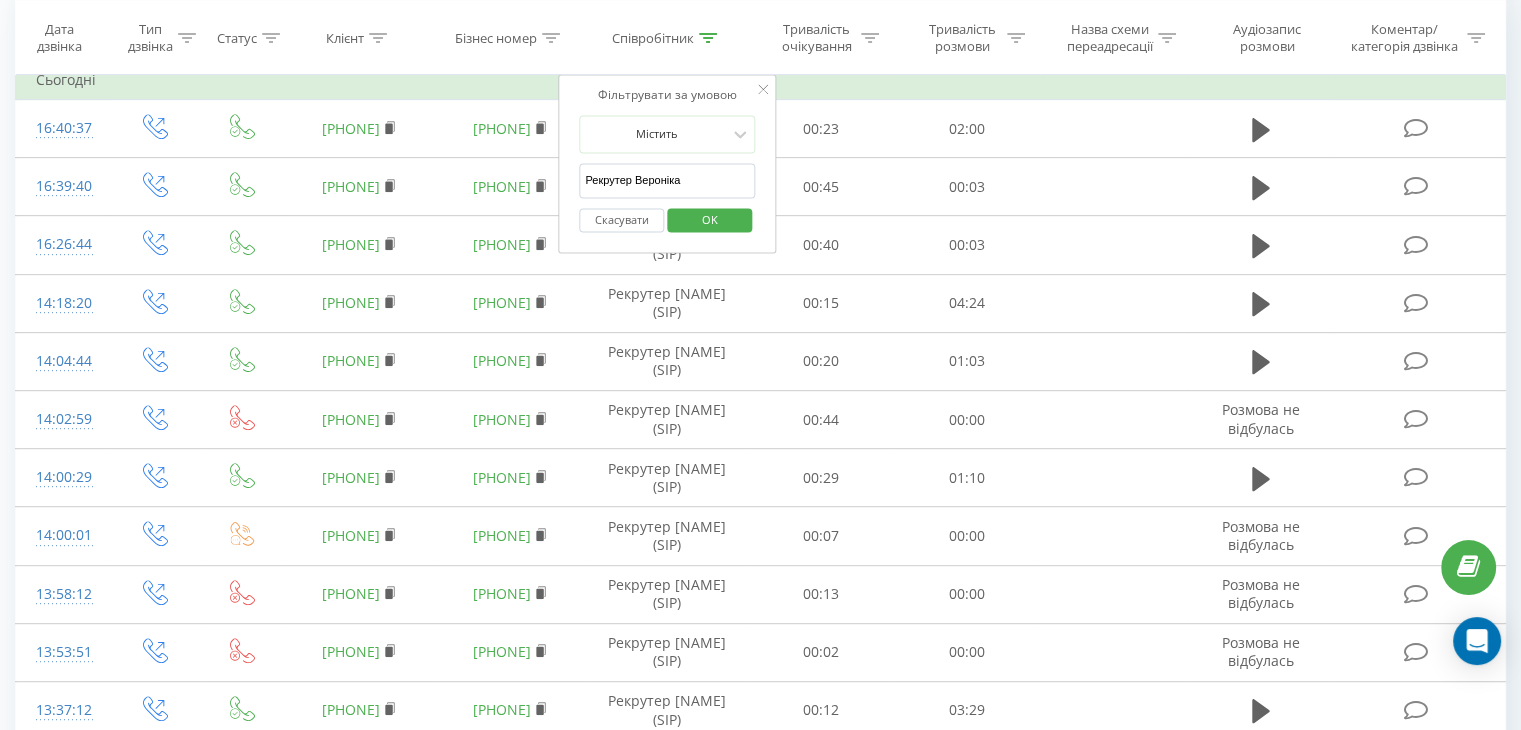 click on "Рекрутер Вероніка" at bounding box center (667, 180) 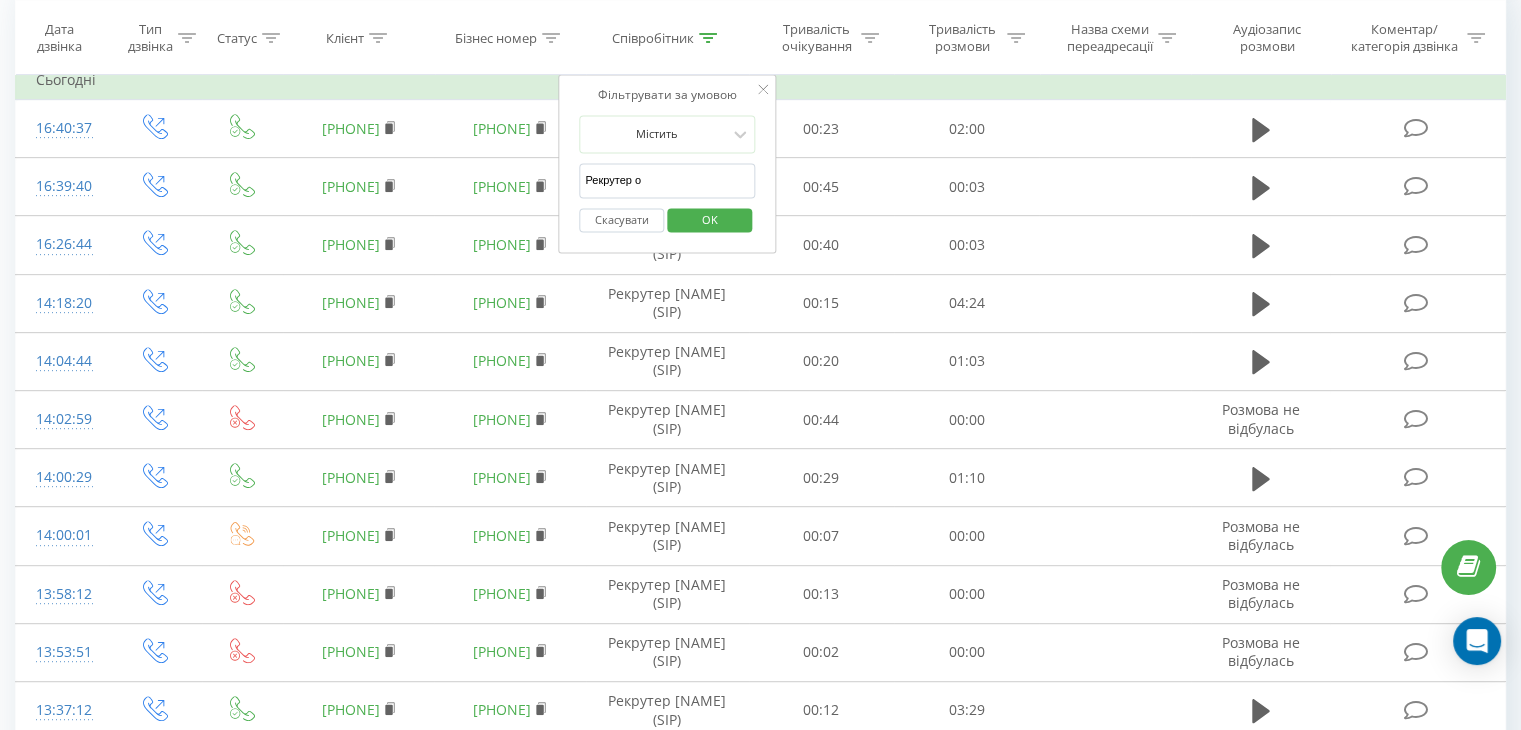 type on "Рекрутер Ольга" 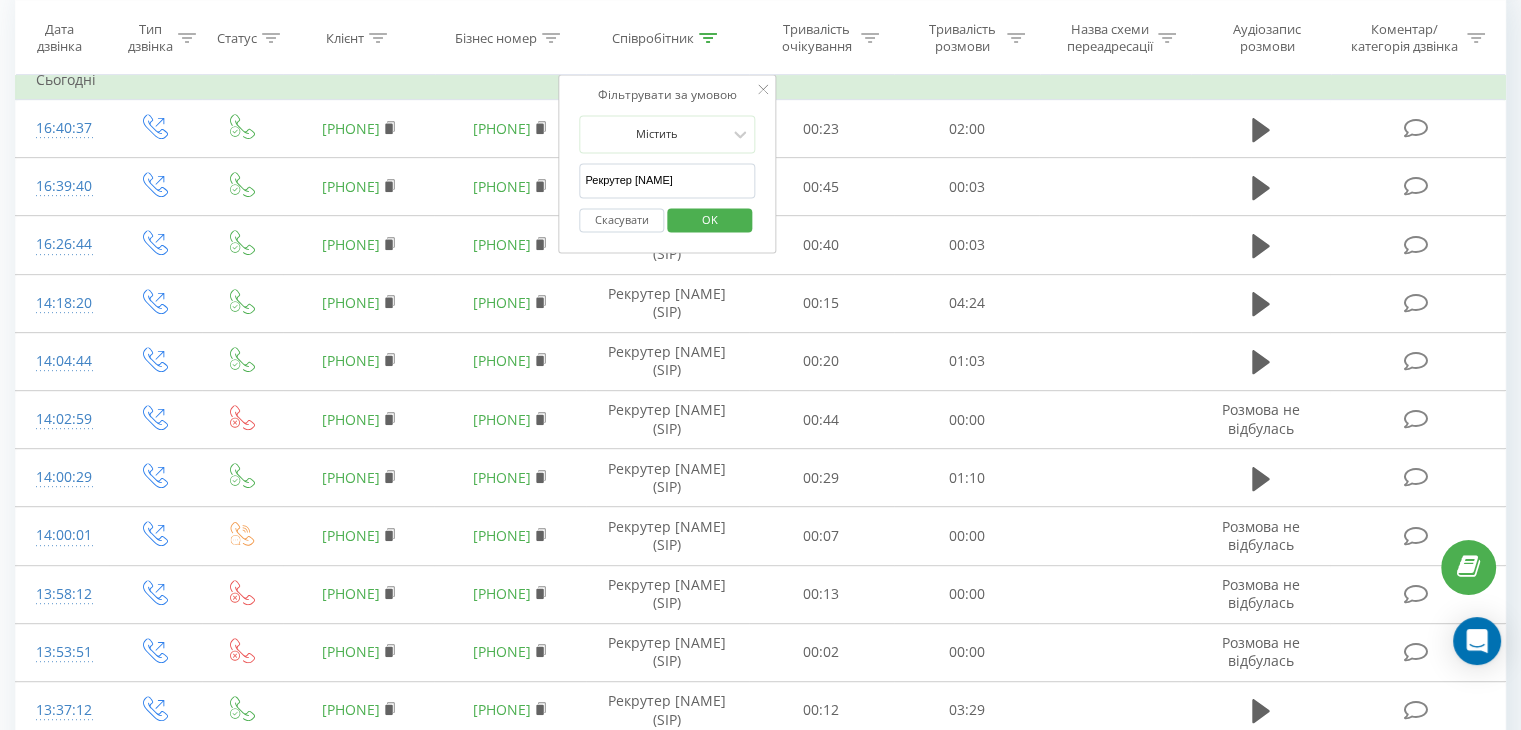 click on "OK" at bounding box center [710, 219] 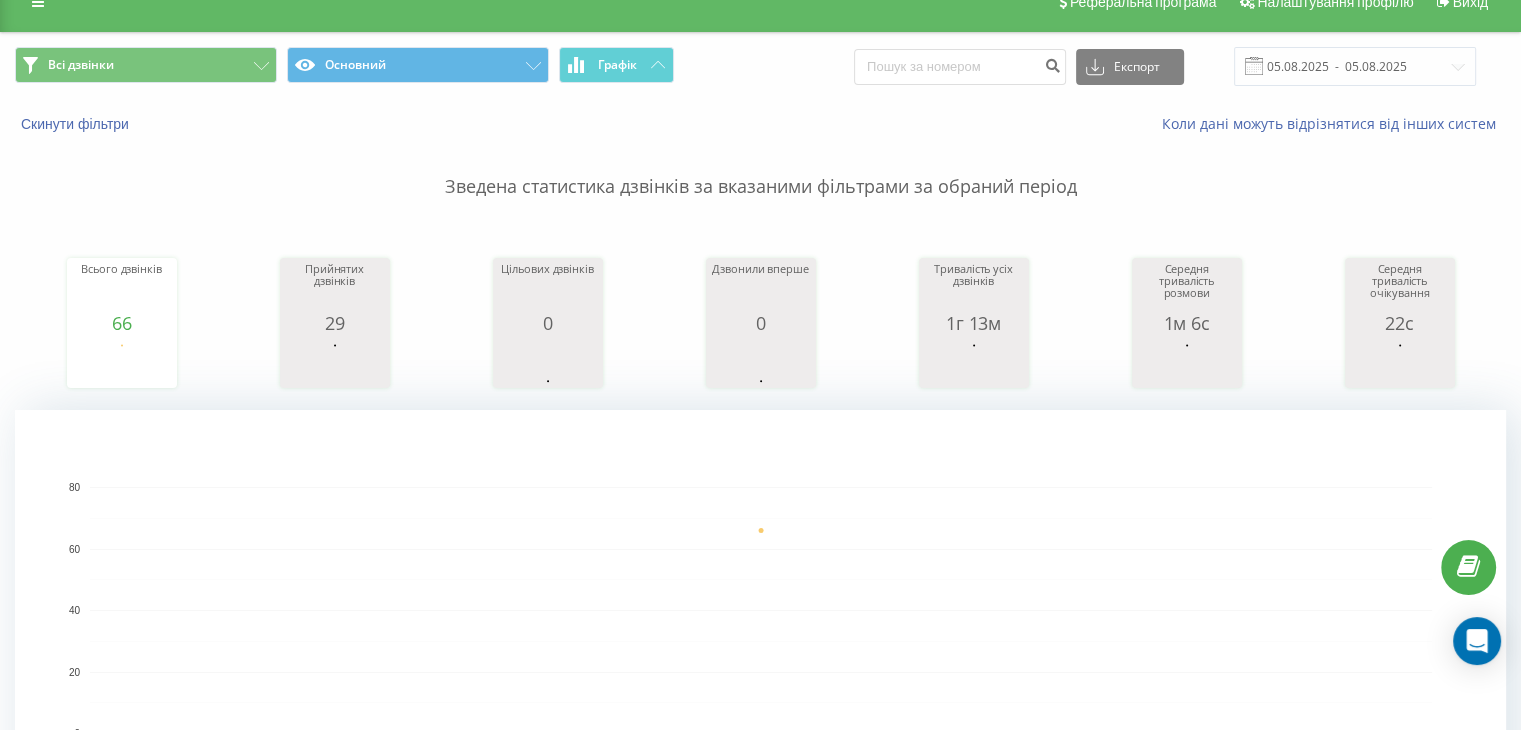 scroll, scrollTop: 0, scrollLeft: 0, axis: both 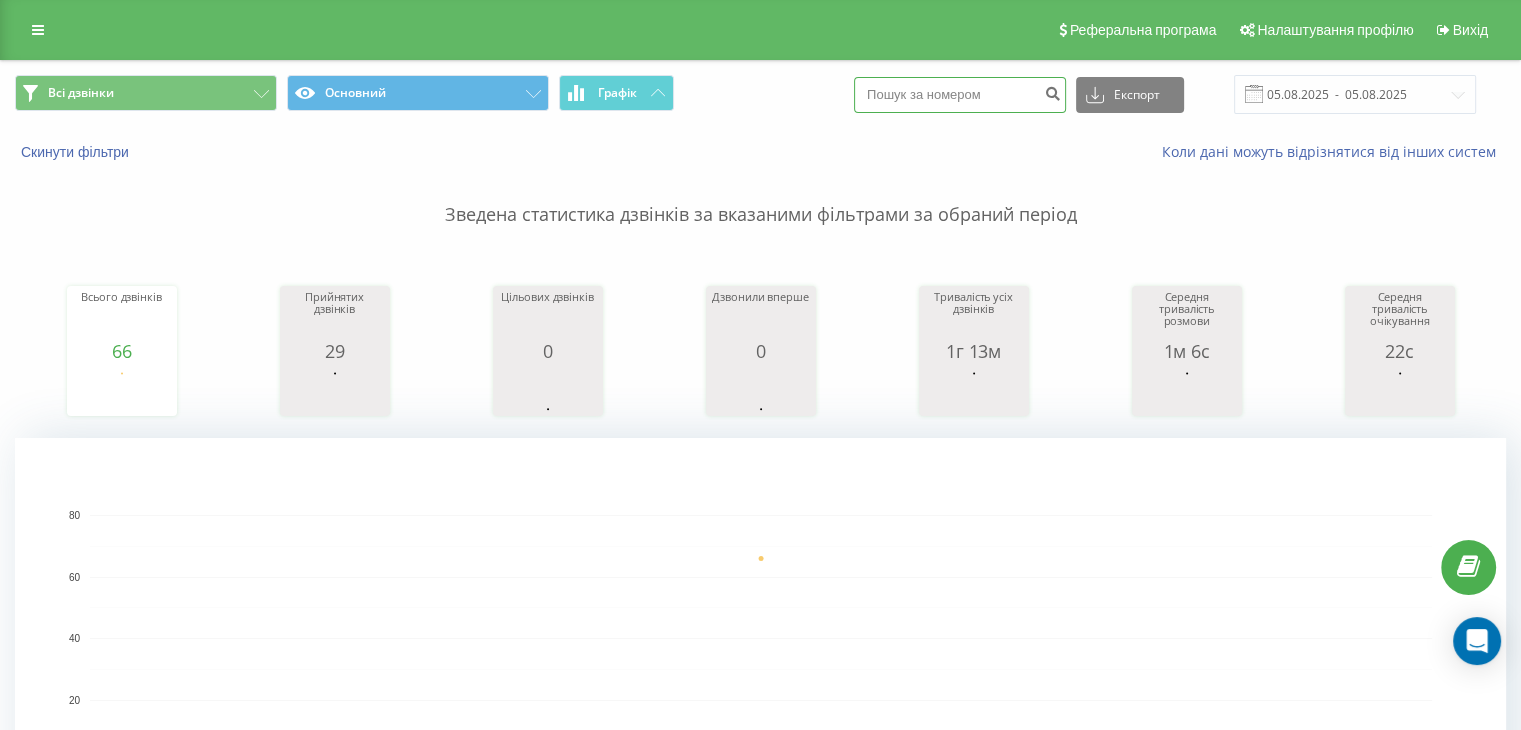 click at bounding box center [960, 95] 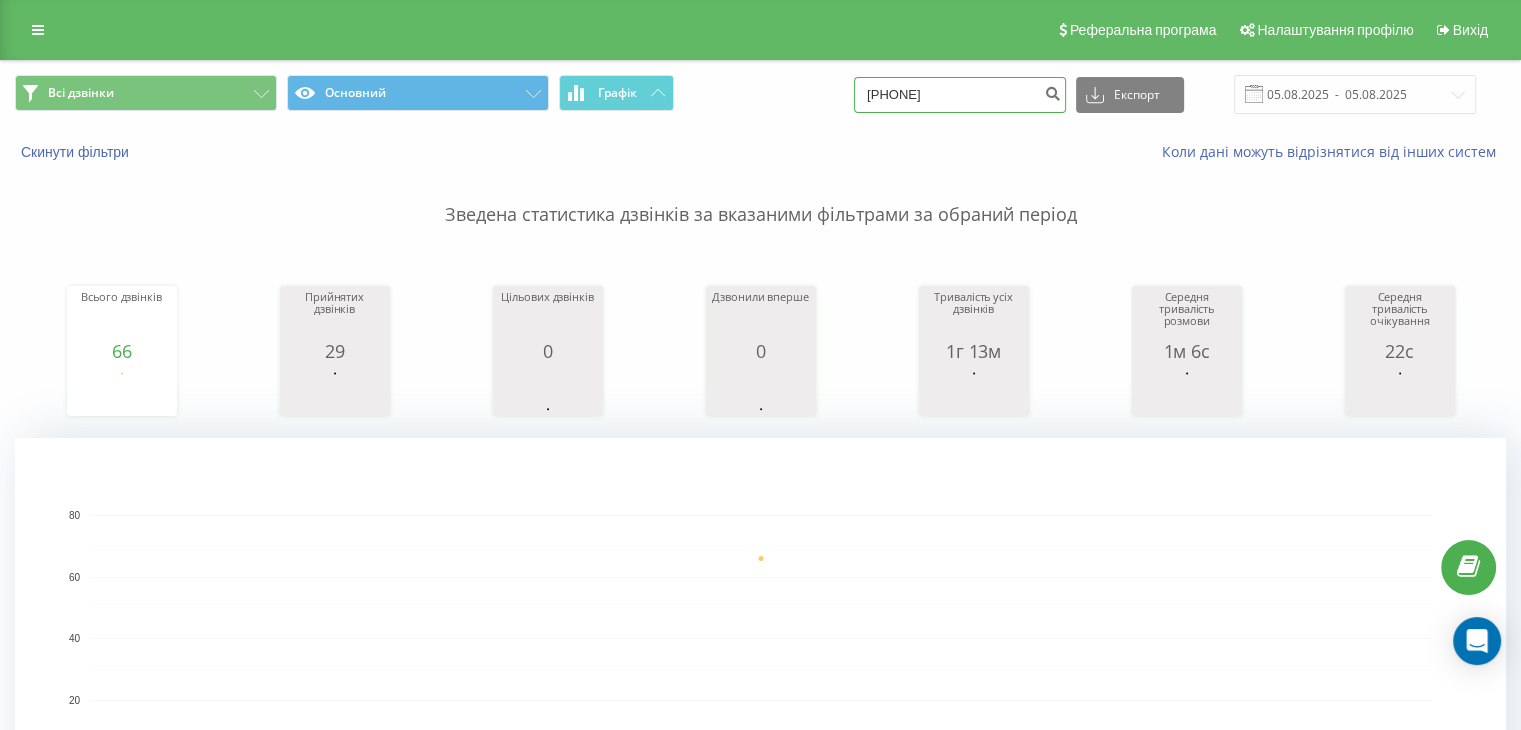 type on "0680472973" 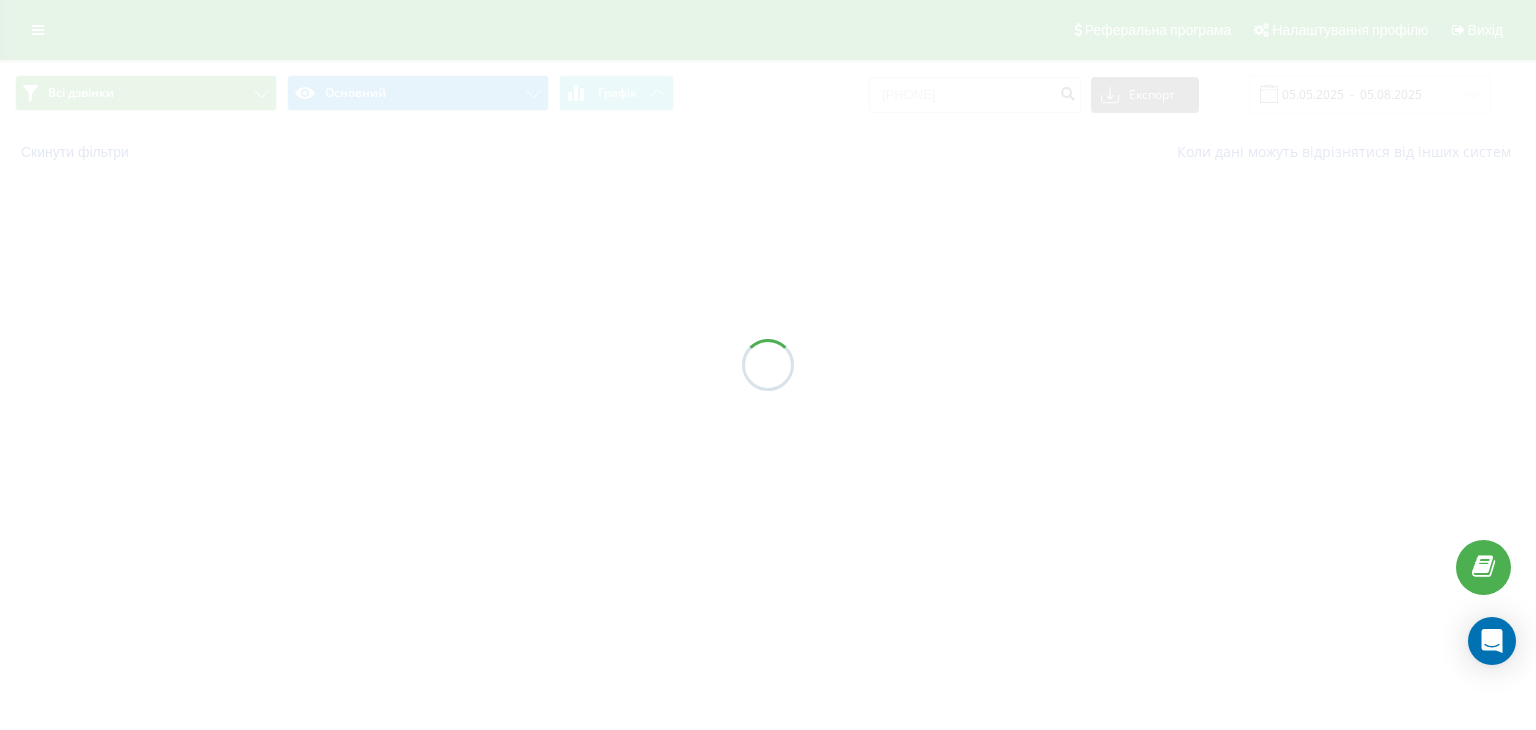 scroll, scrollTop: 0, scrollLeft: 0, axis: both 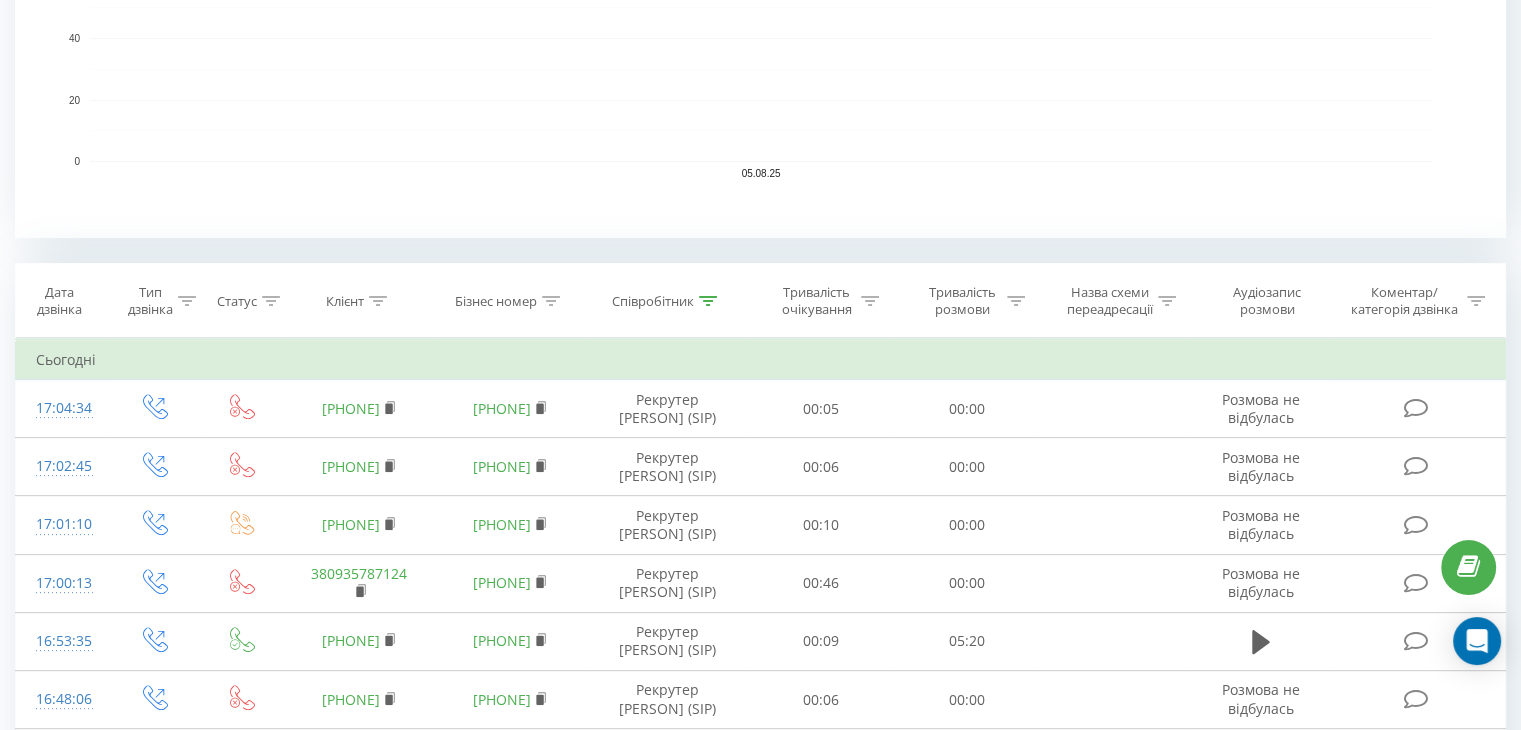 click at bounding box center [708, 301] 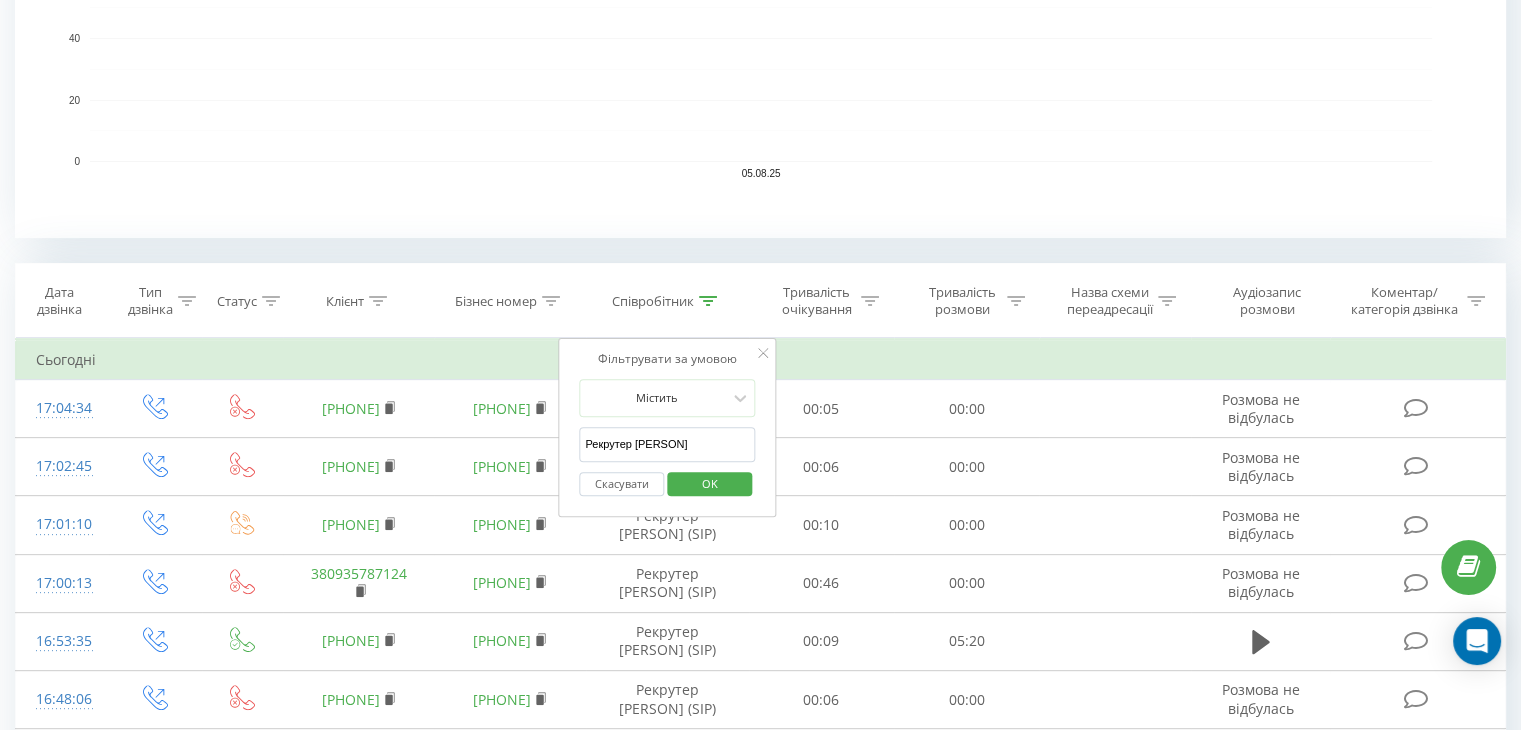 click on "Рекрутер Ольга" at bounding box center (667, 444) 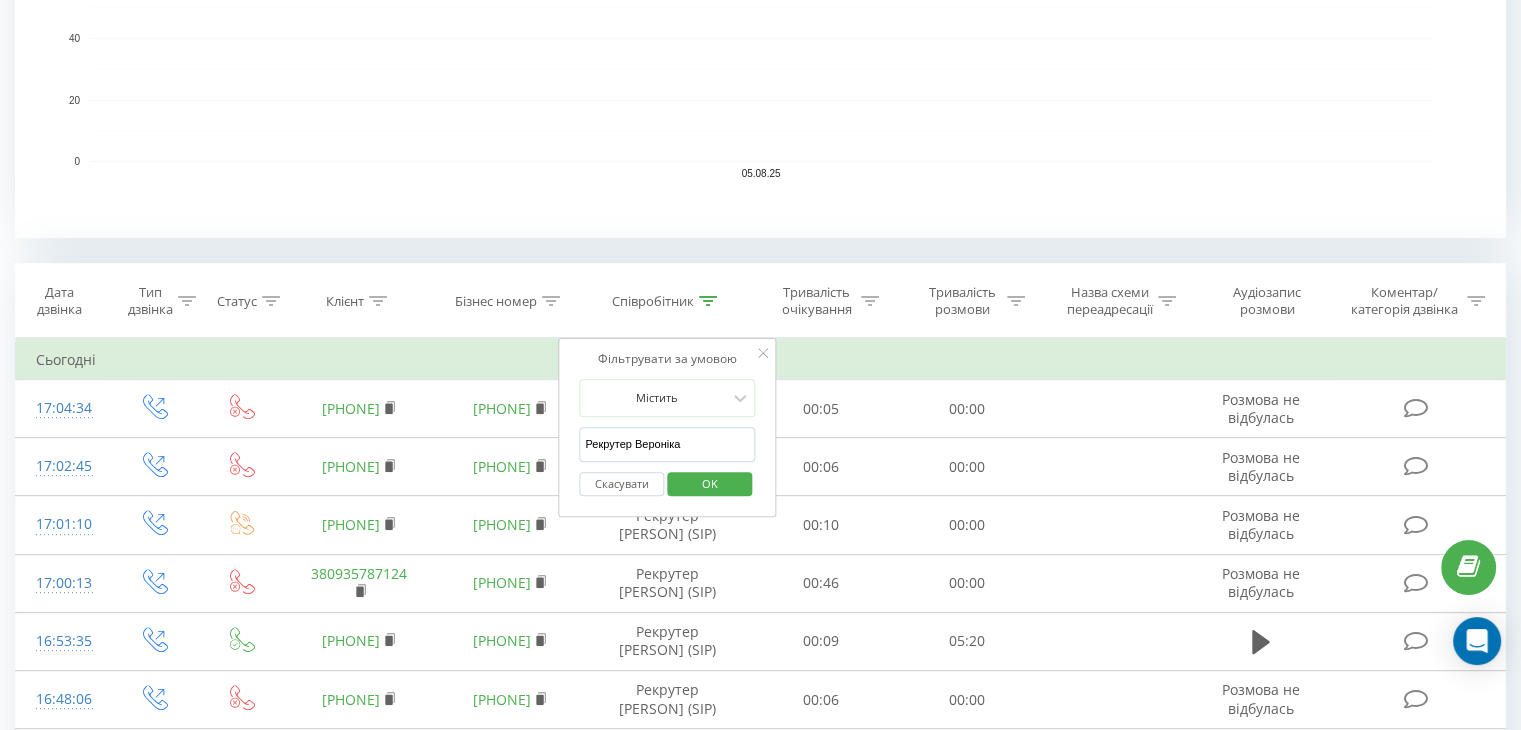 click on "OK" at bounding box center [710, 483] 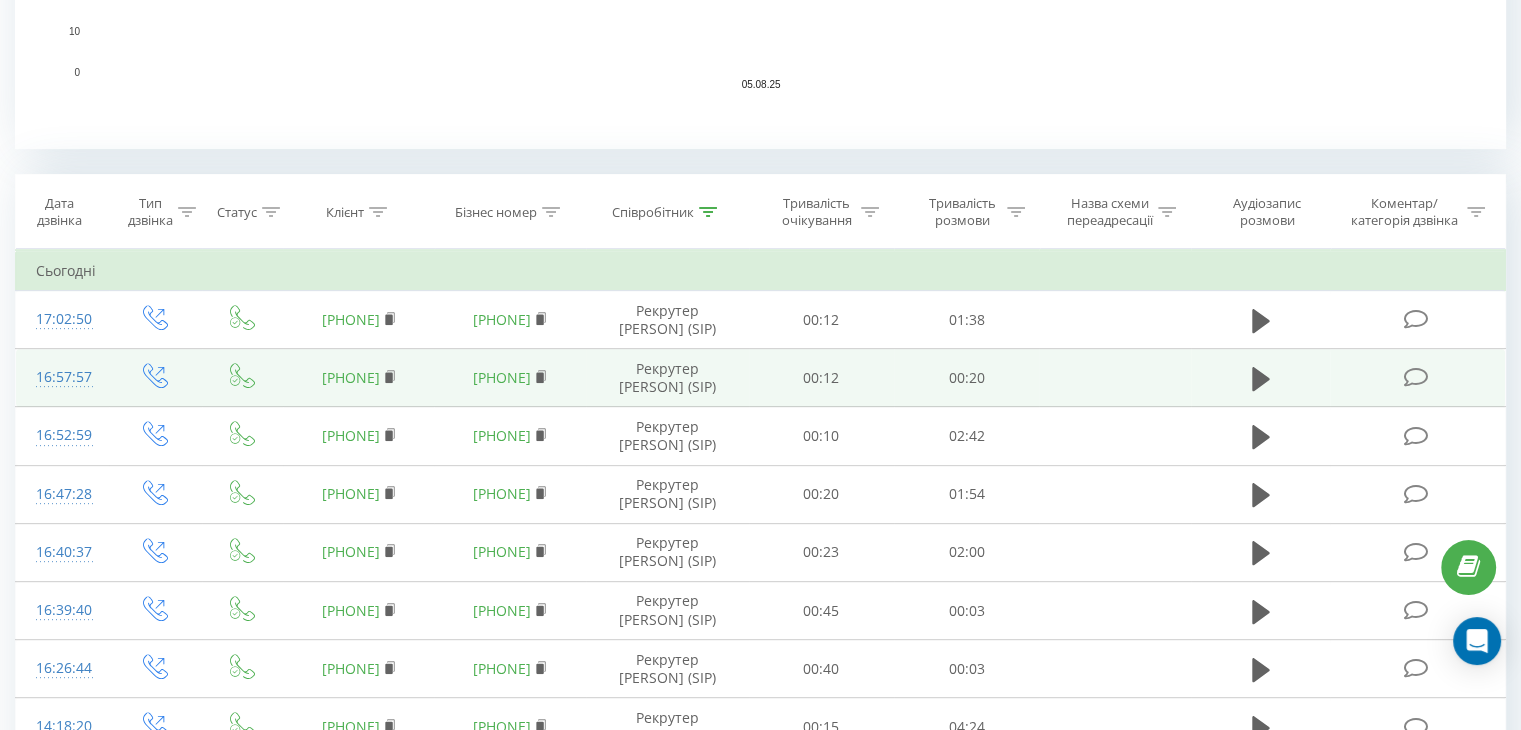 scroll, scrollTop: 580, scrollLeft: 0, axis: vertical 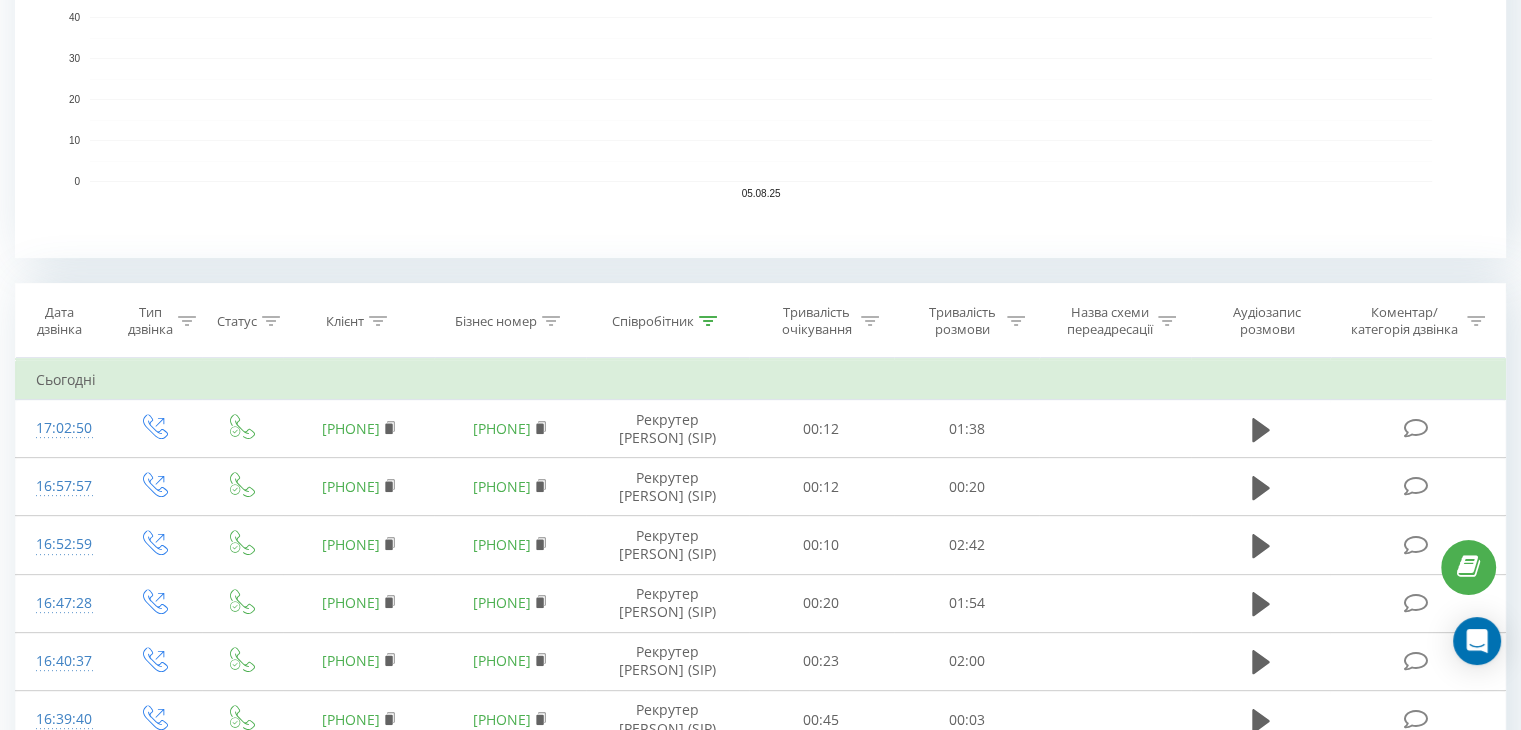 click 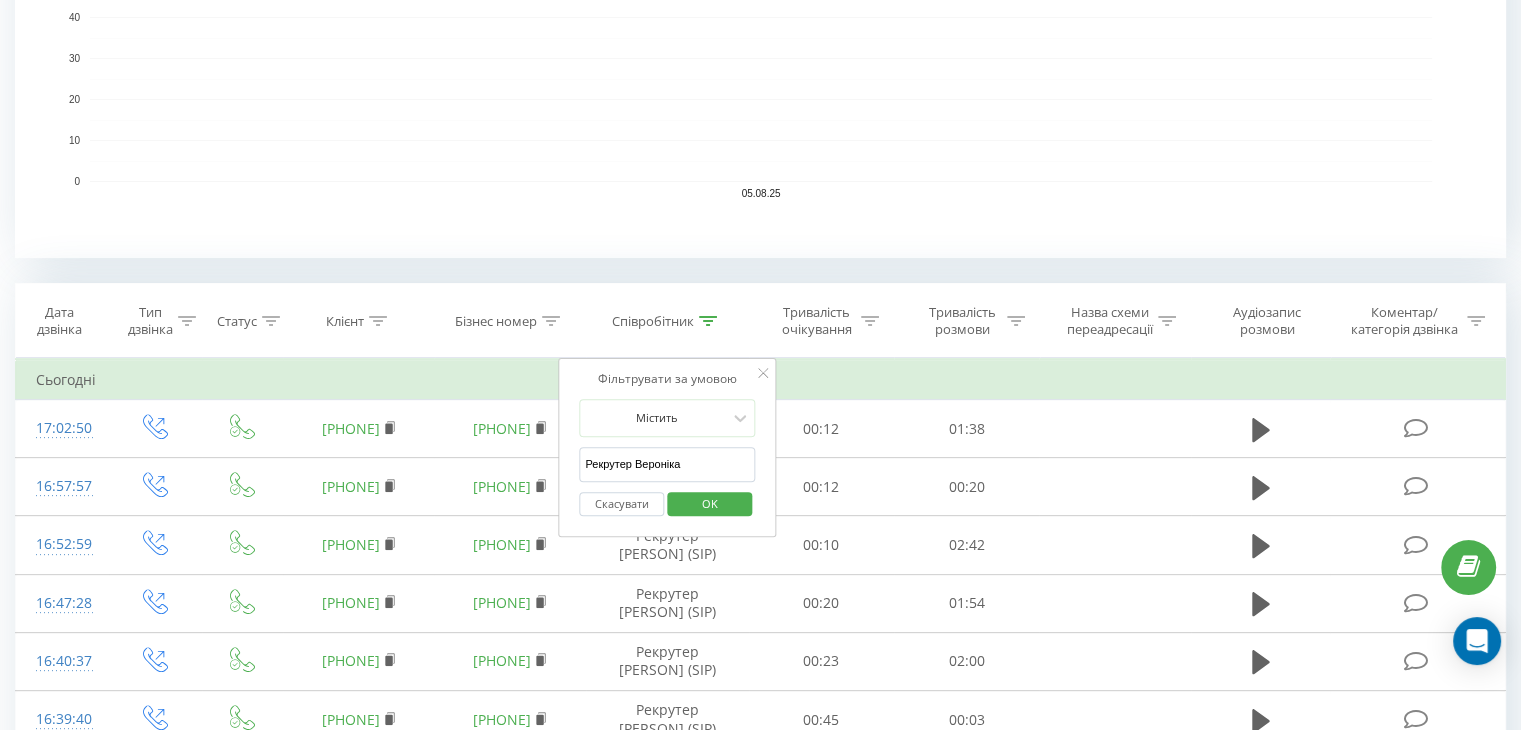 click on "Рекрутер Вероніка" at bounding box center (667, 464) 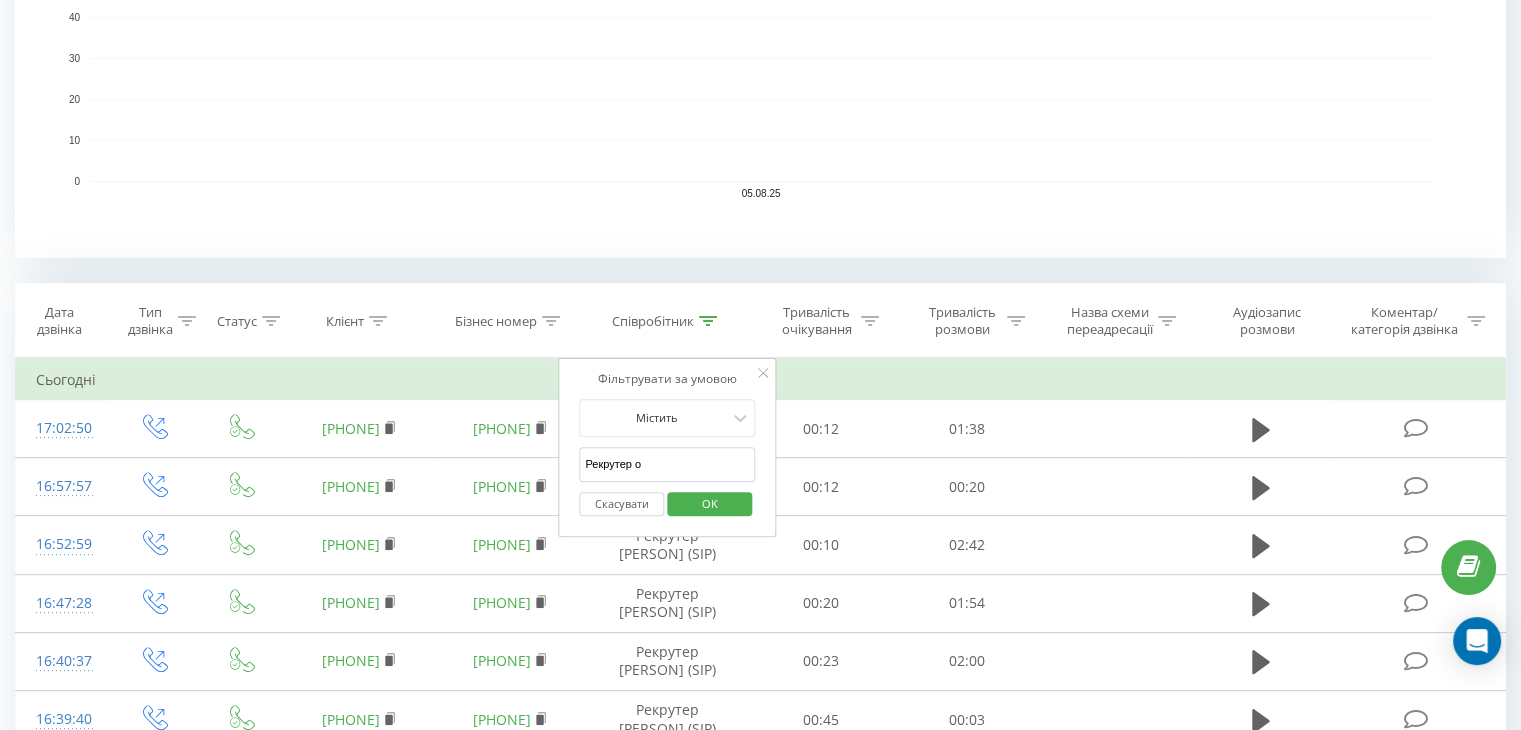 type on "Рекрутер [NAME]" 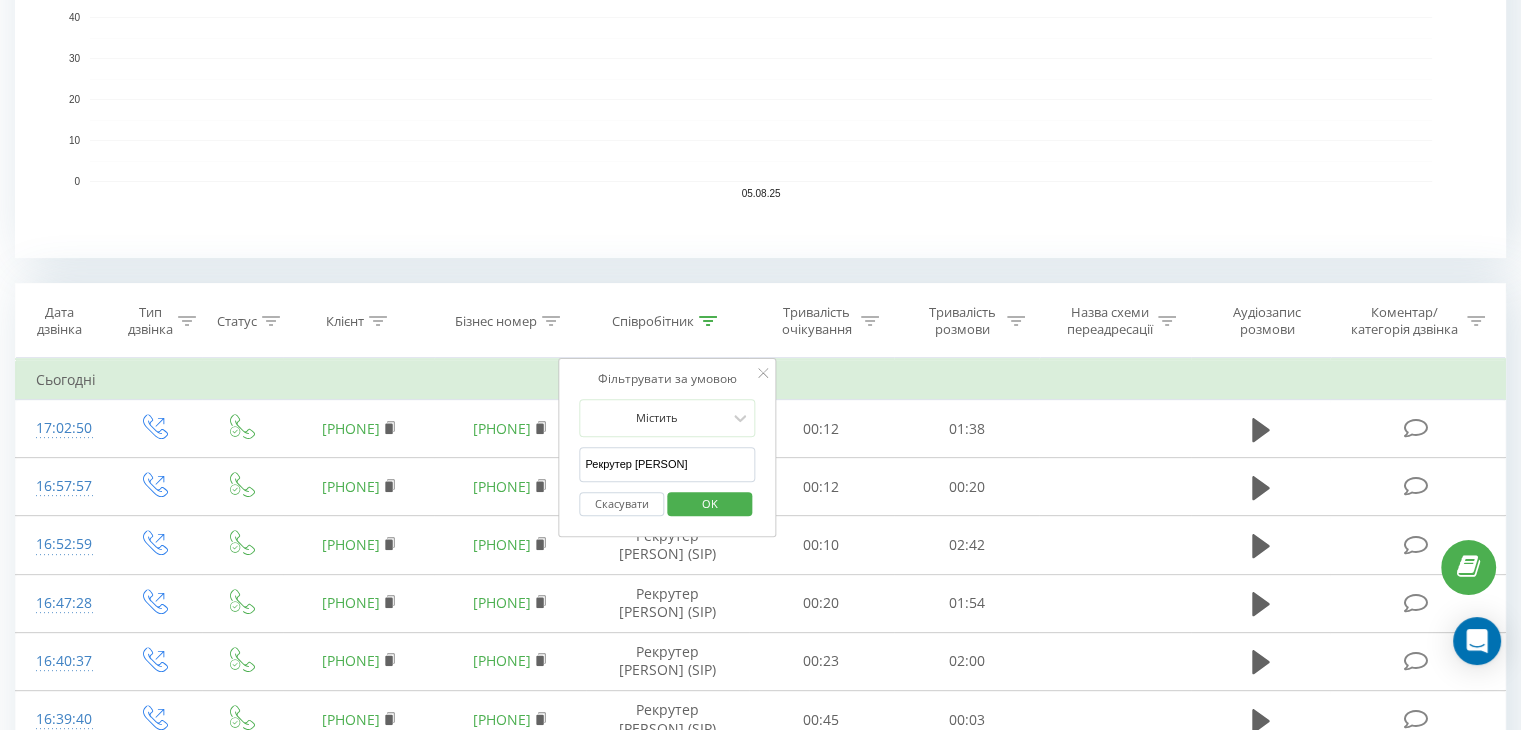 click on "OK" at bounding box center (710, 503) 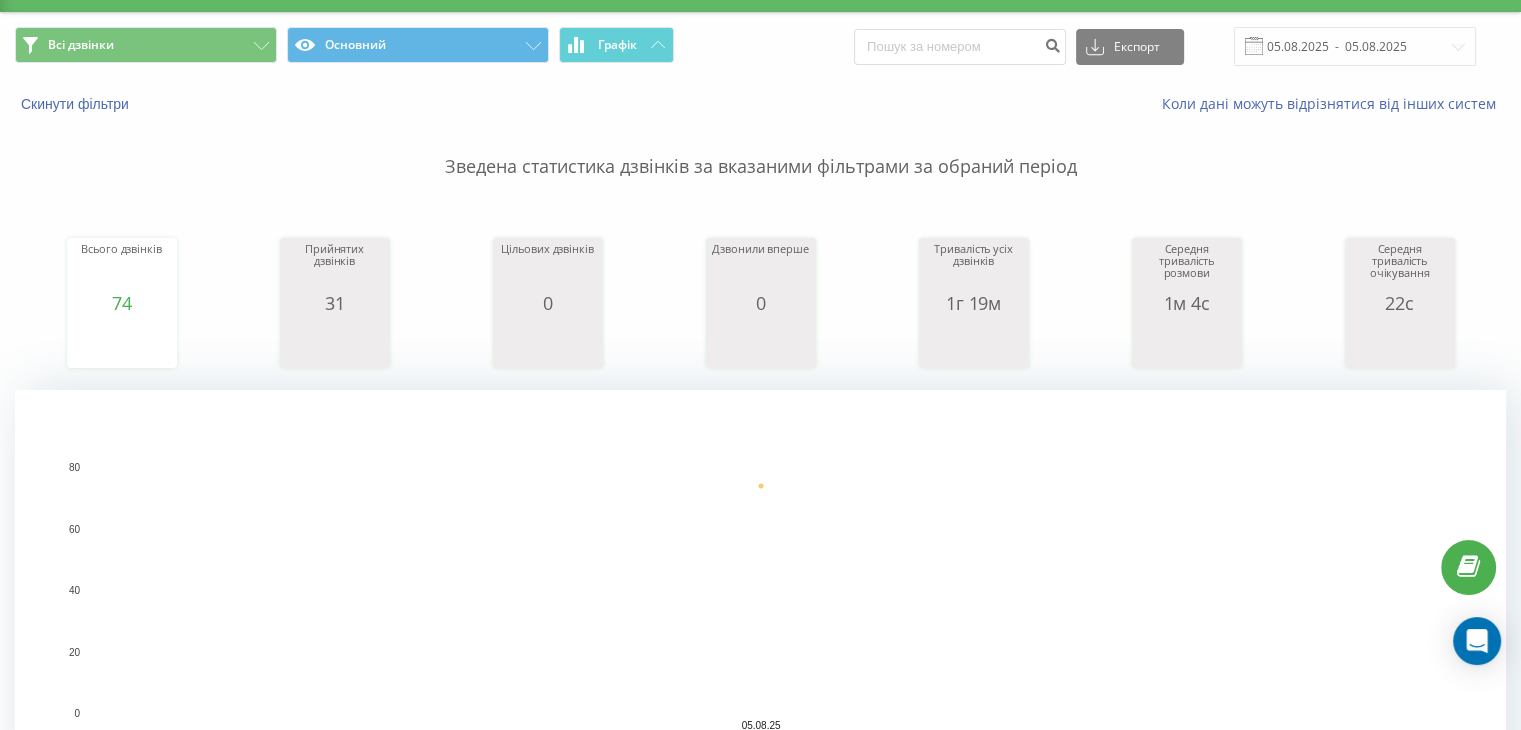 scroll, scrollTop: 0, scrollLeft: 0, axis: both 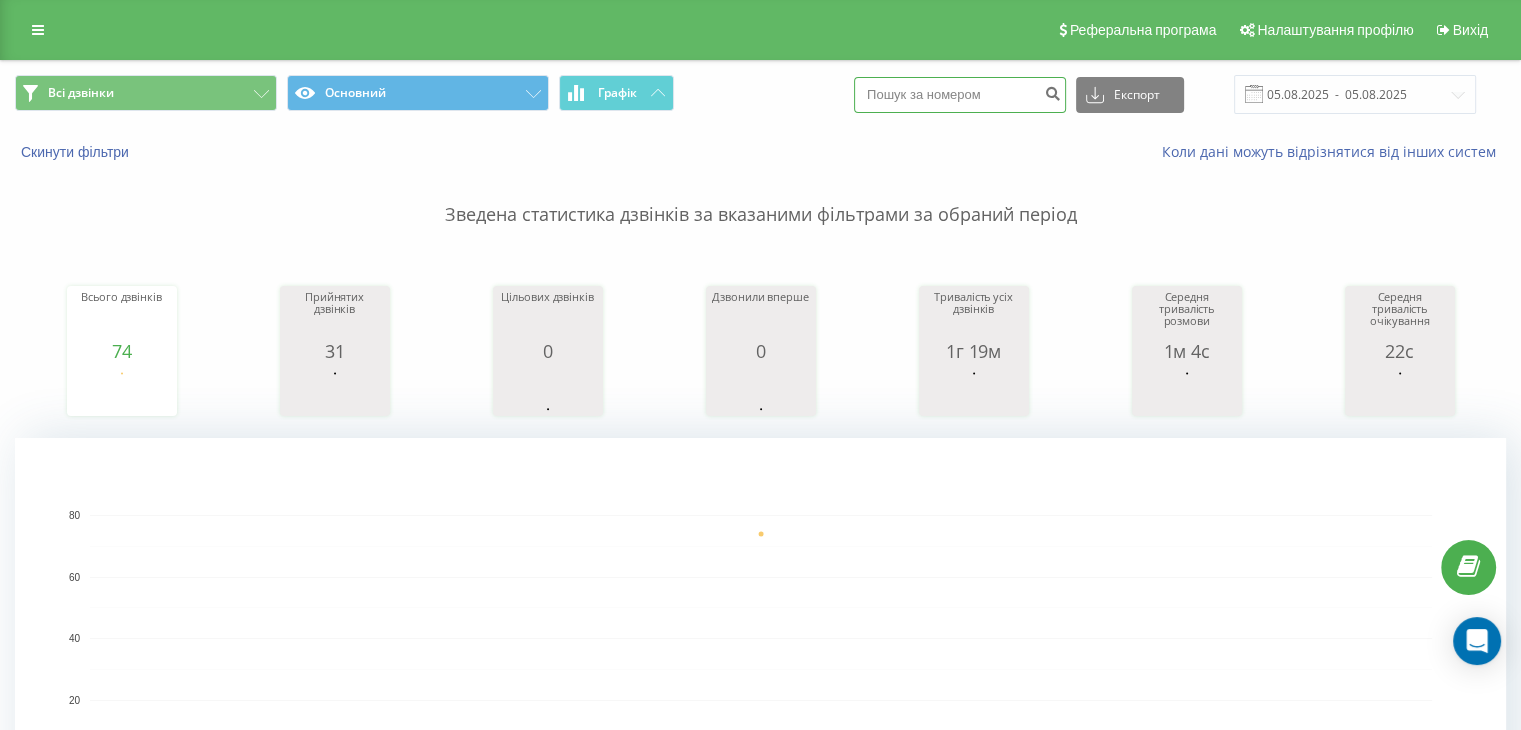 click at bounding box center [960, 95] 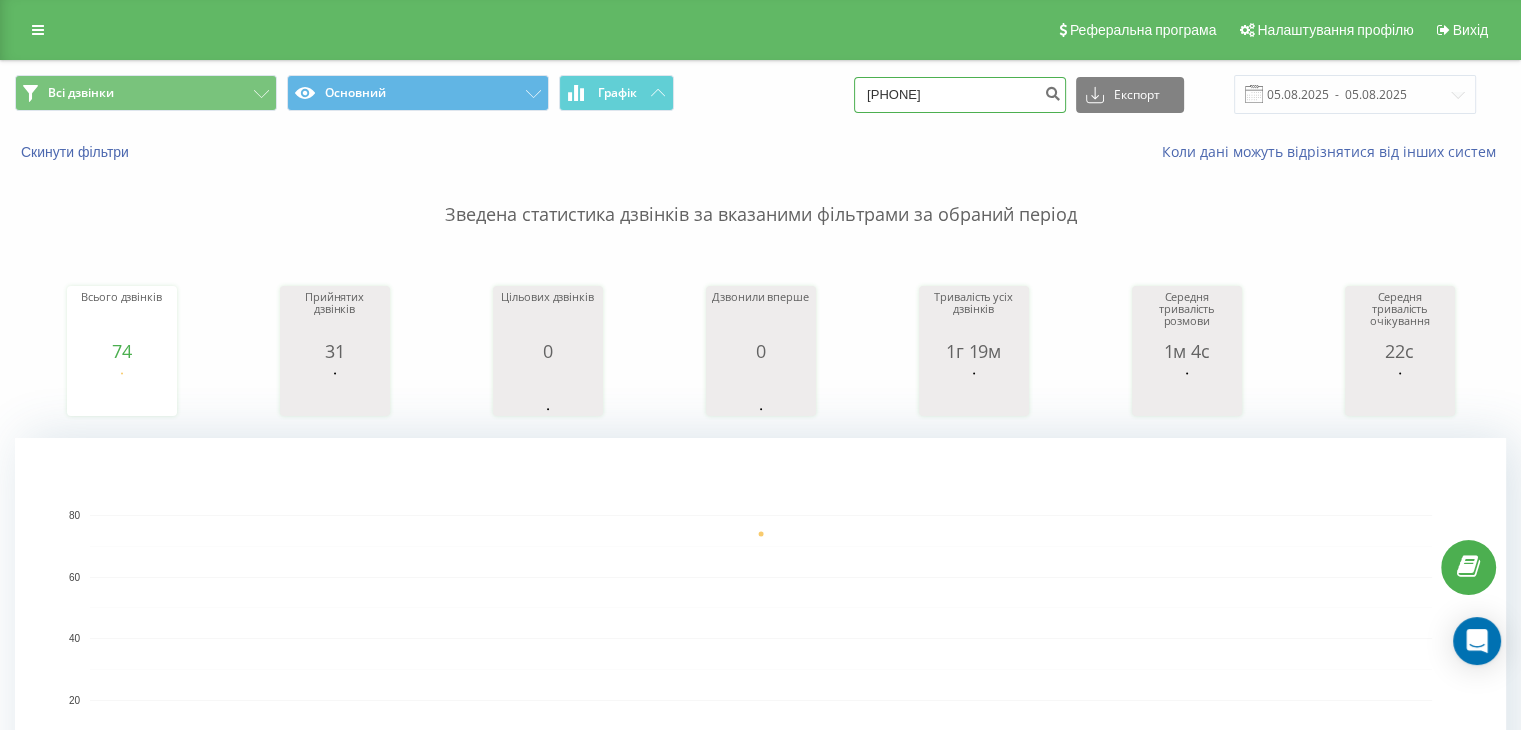 type on "0680472973" 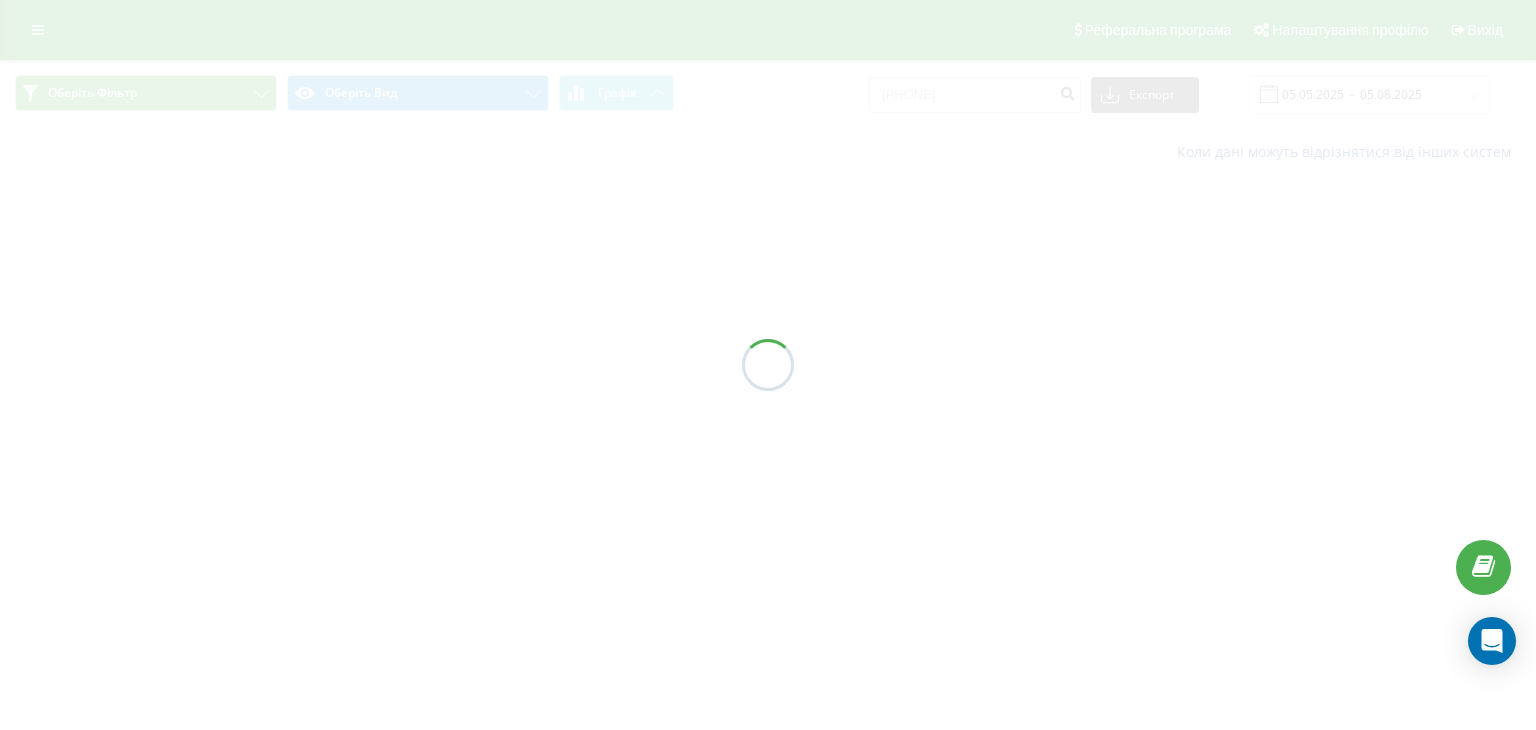 scroll, scrollTop: 0, scrollLeft: 0, axis: both 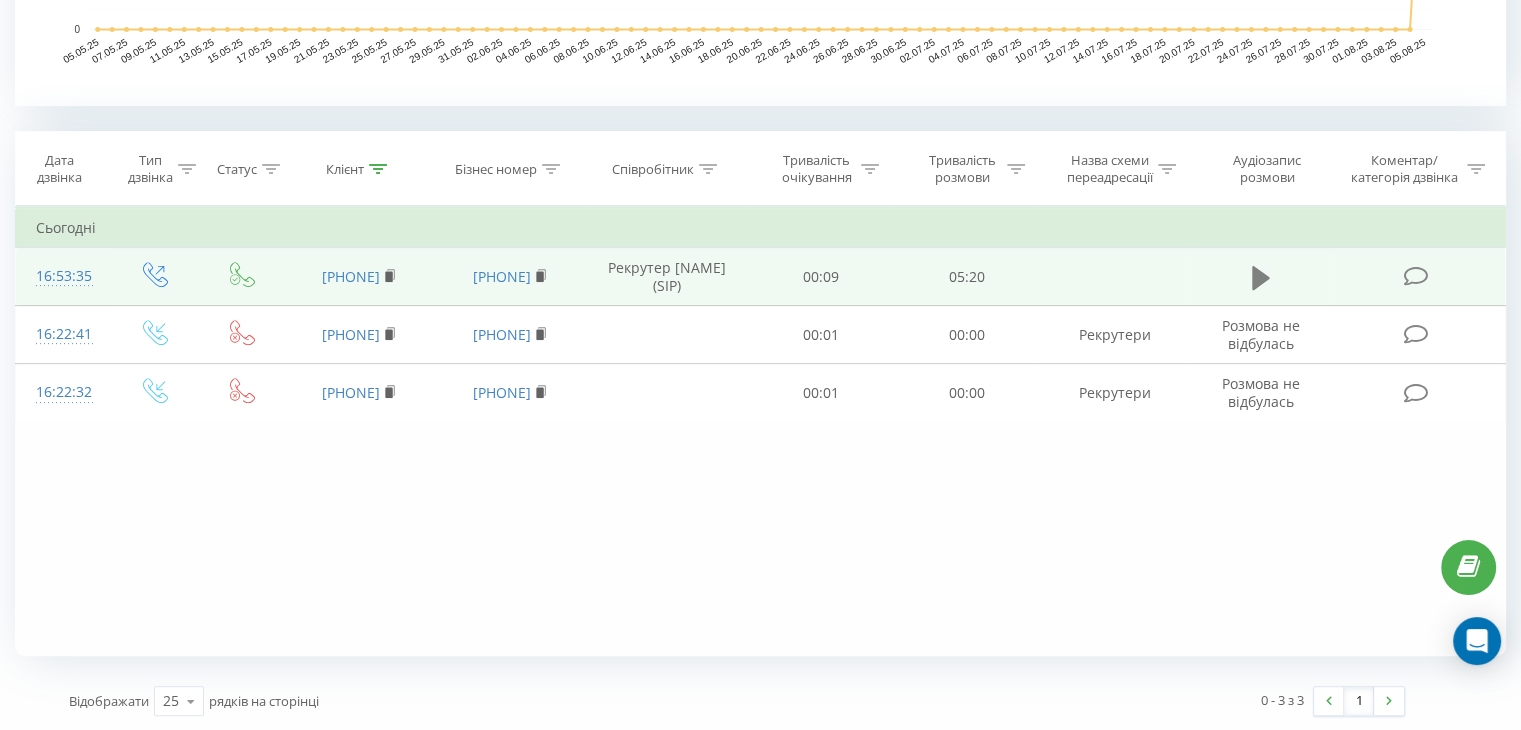click at bounding box center [1261, 278] 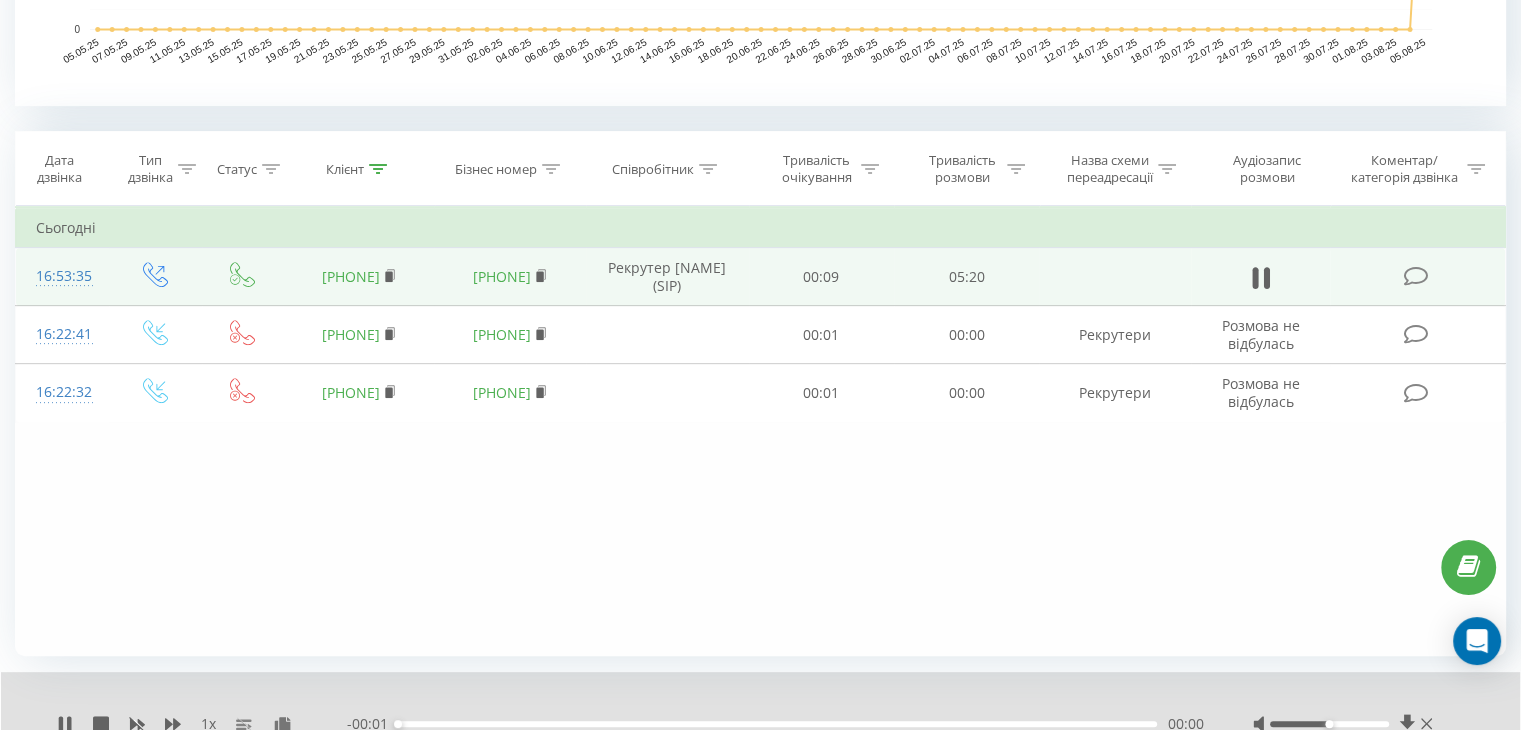 click on "00:00" at bounding box center (777, 724) 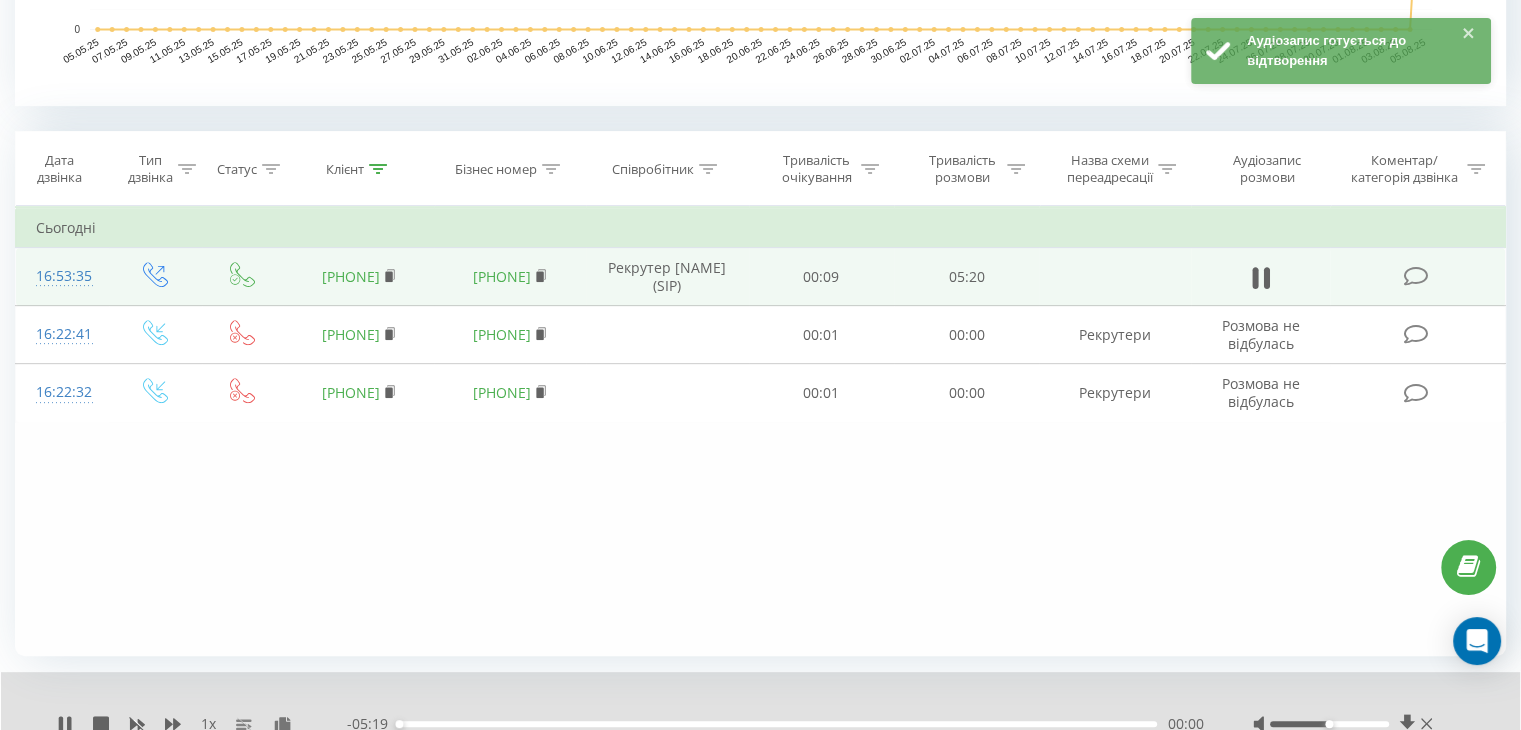 click on "00:00" at bounding box center (777, 724) 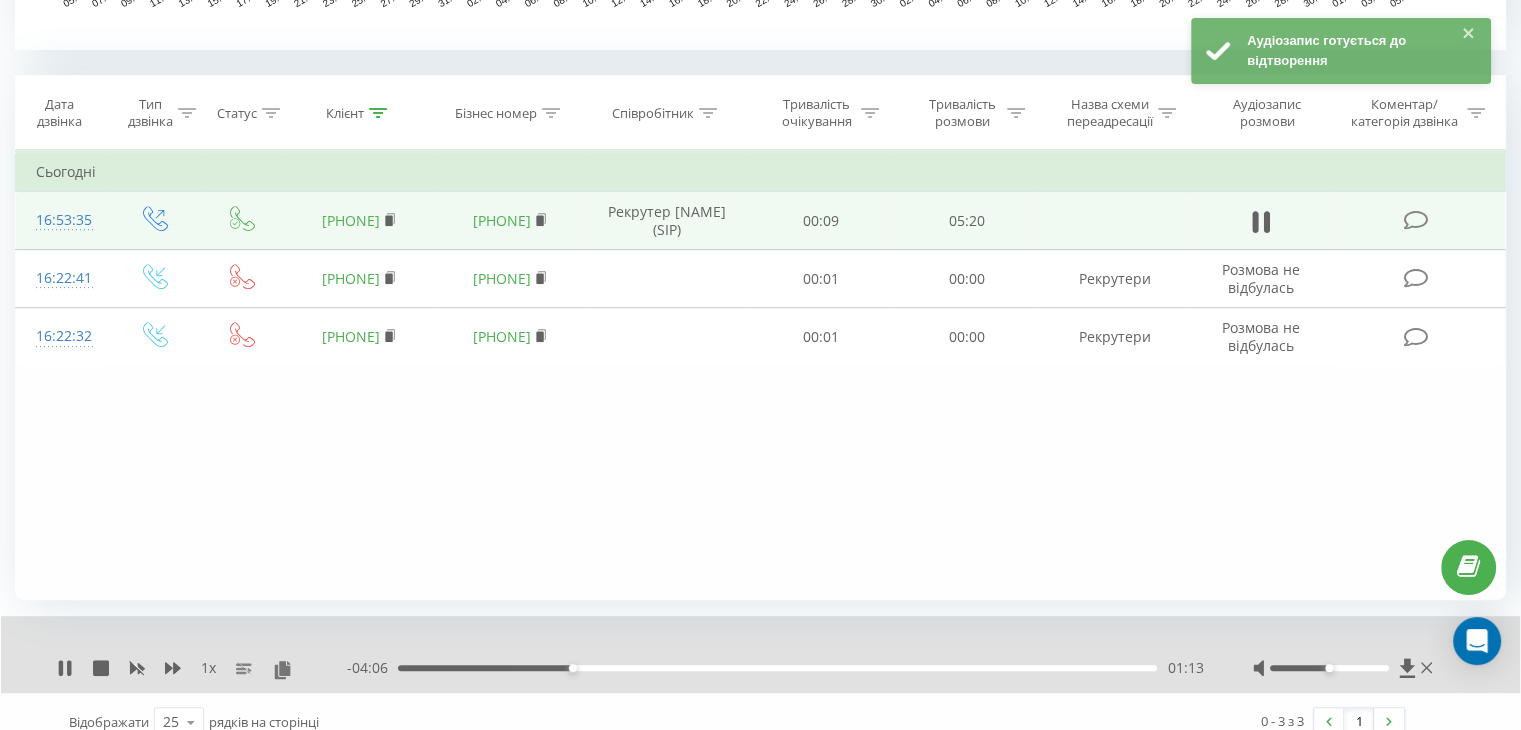 scroll, scrollTop: 809, scrollLeft: 0, axis: vertical 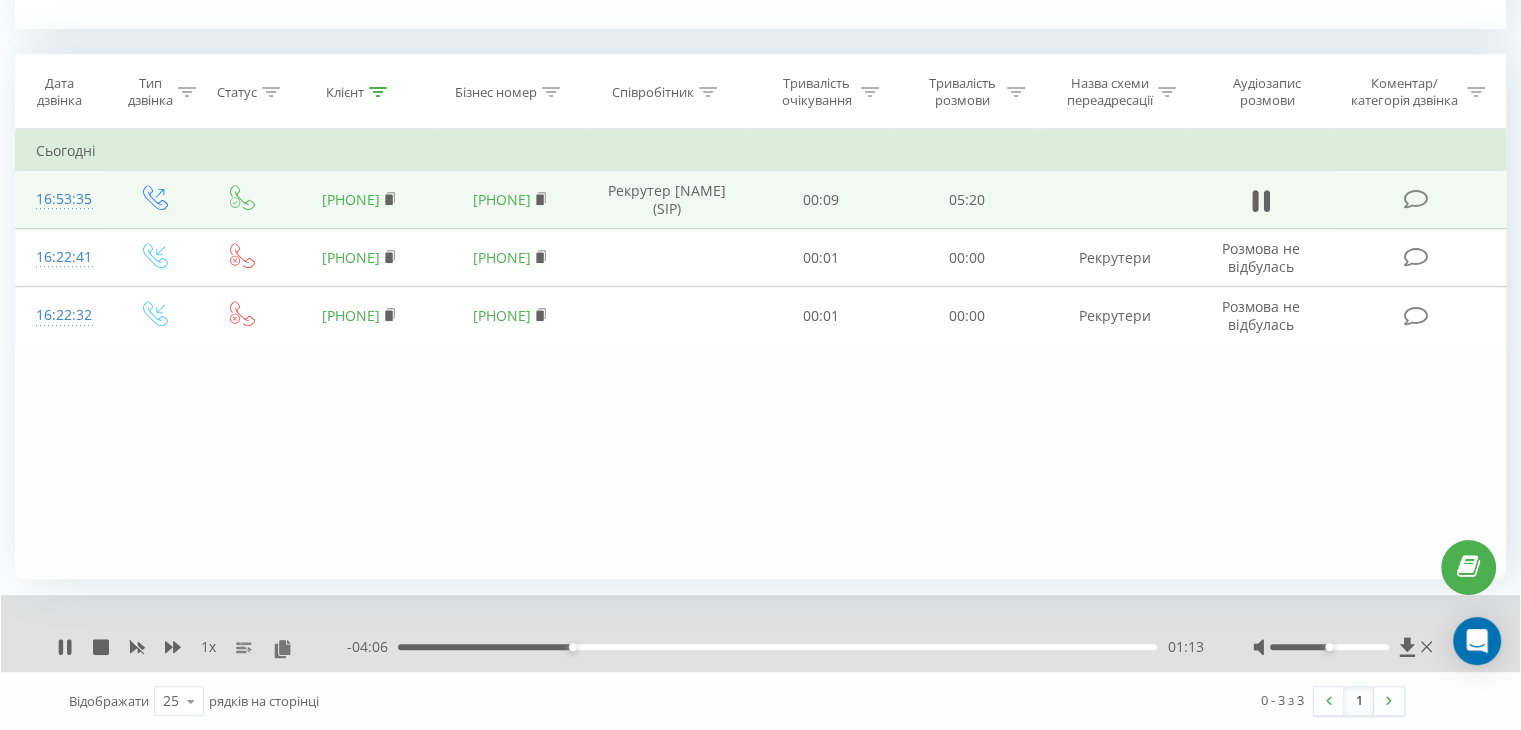 click on "01:13" at bounding box center (777, 647) 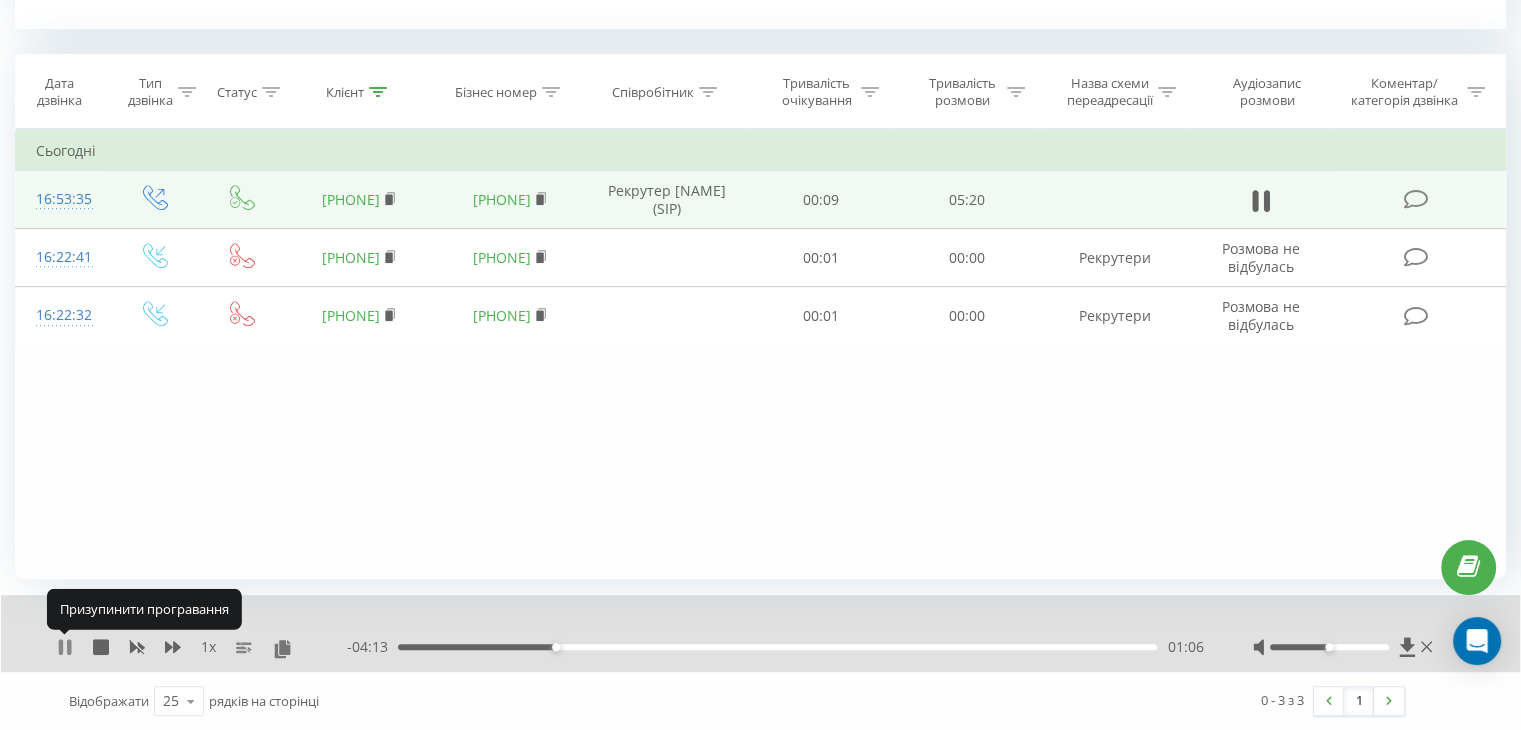 click 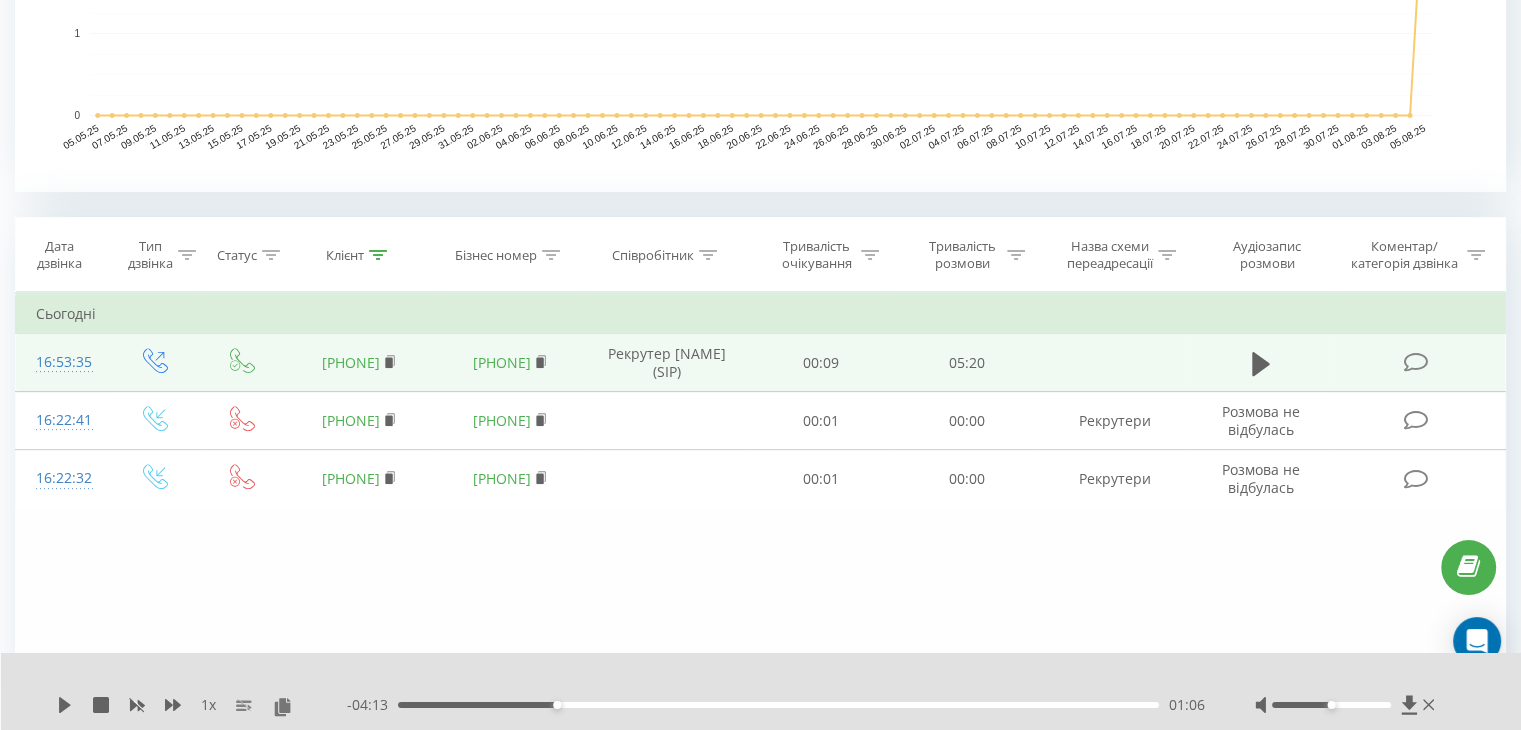 scroll, scrollTop: 509, scrollLeft: 0, axis: vertical 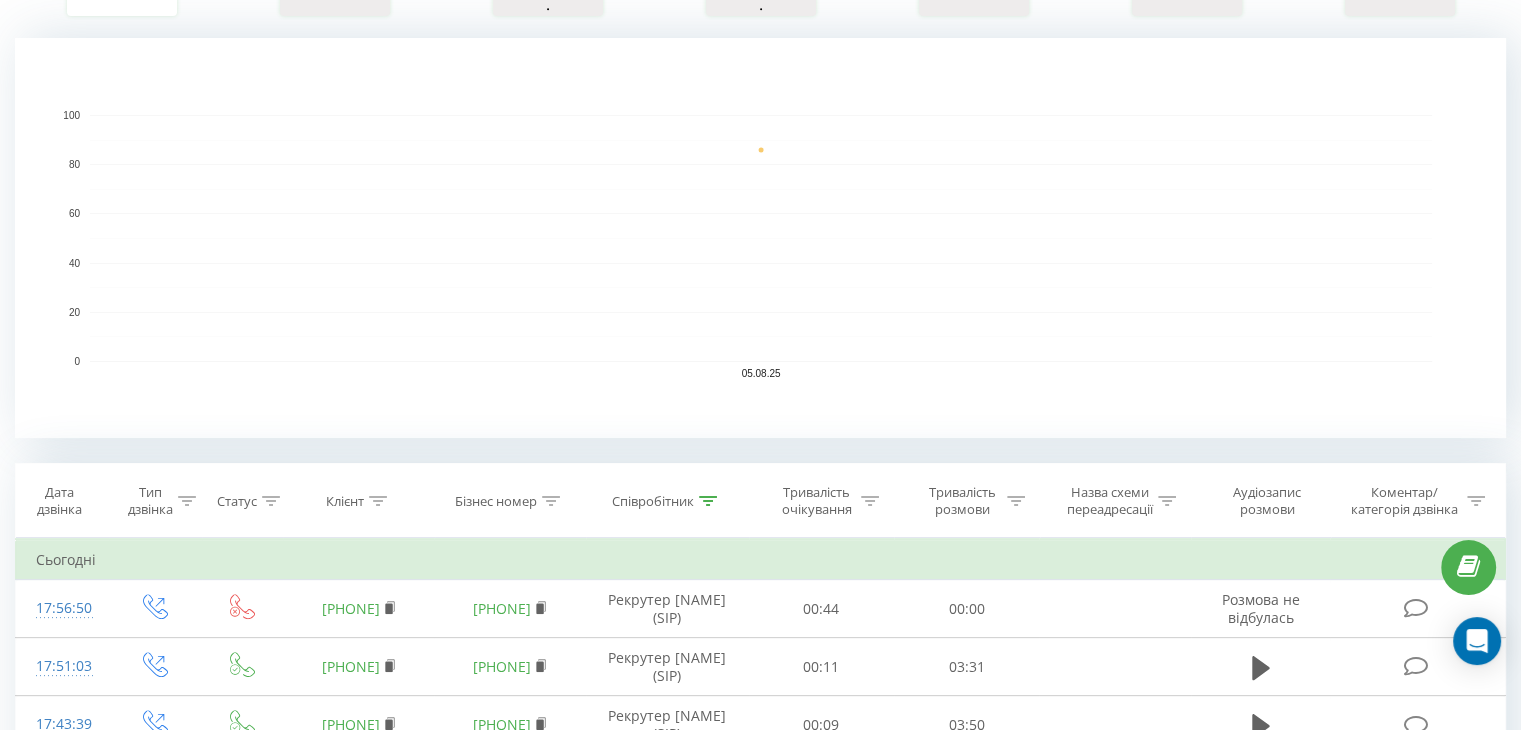 click 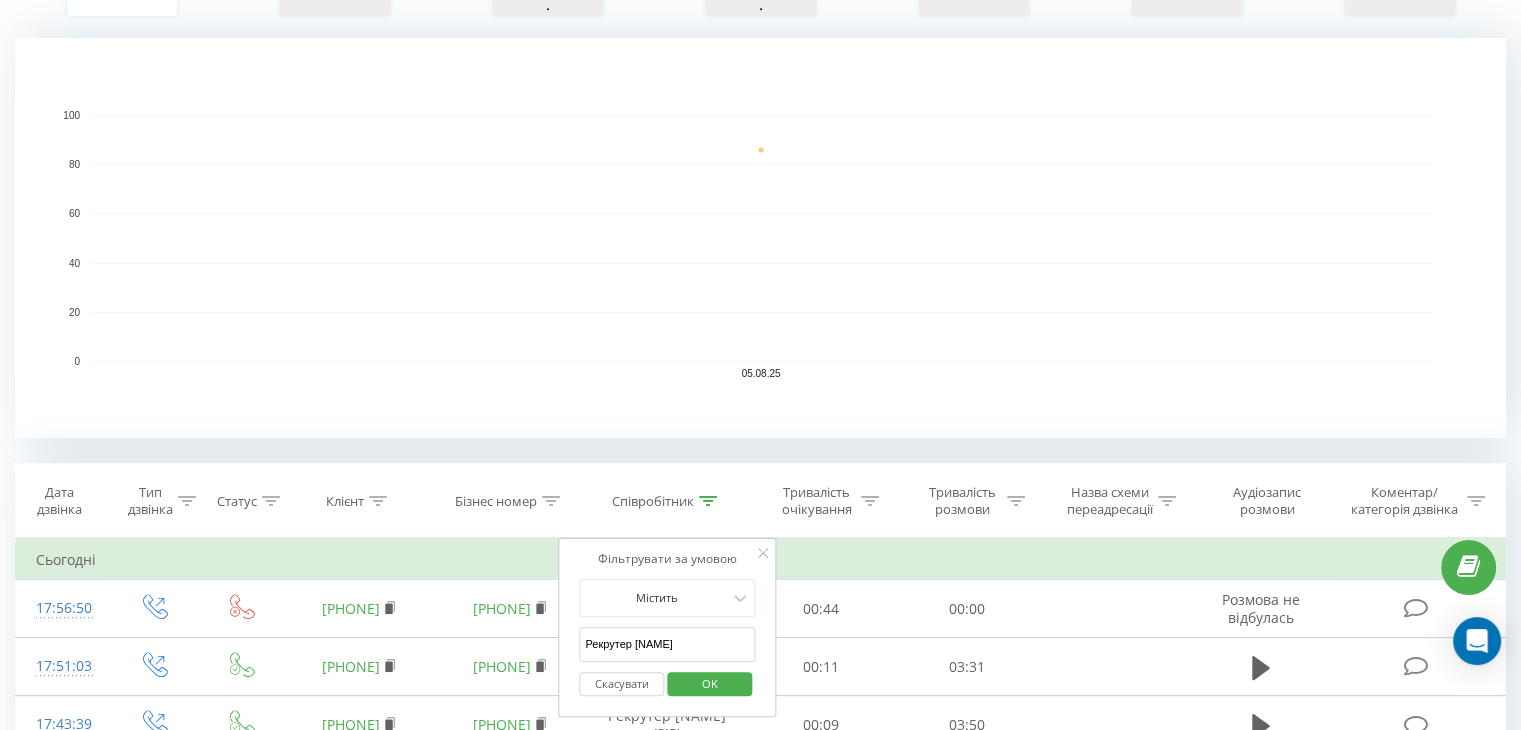 click on "Рекрутер [PERSON]" at bounding box center (667, 644) 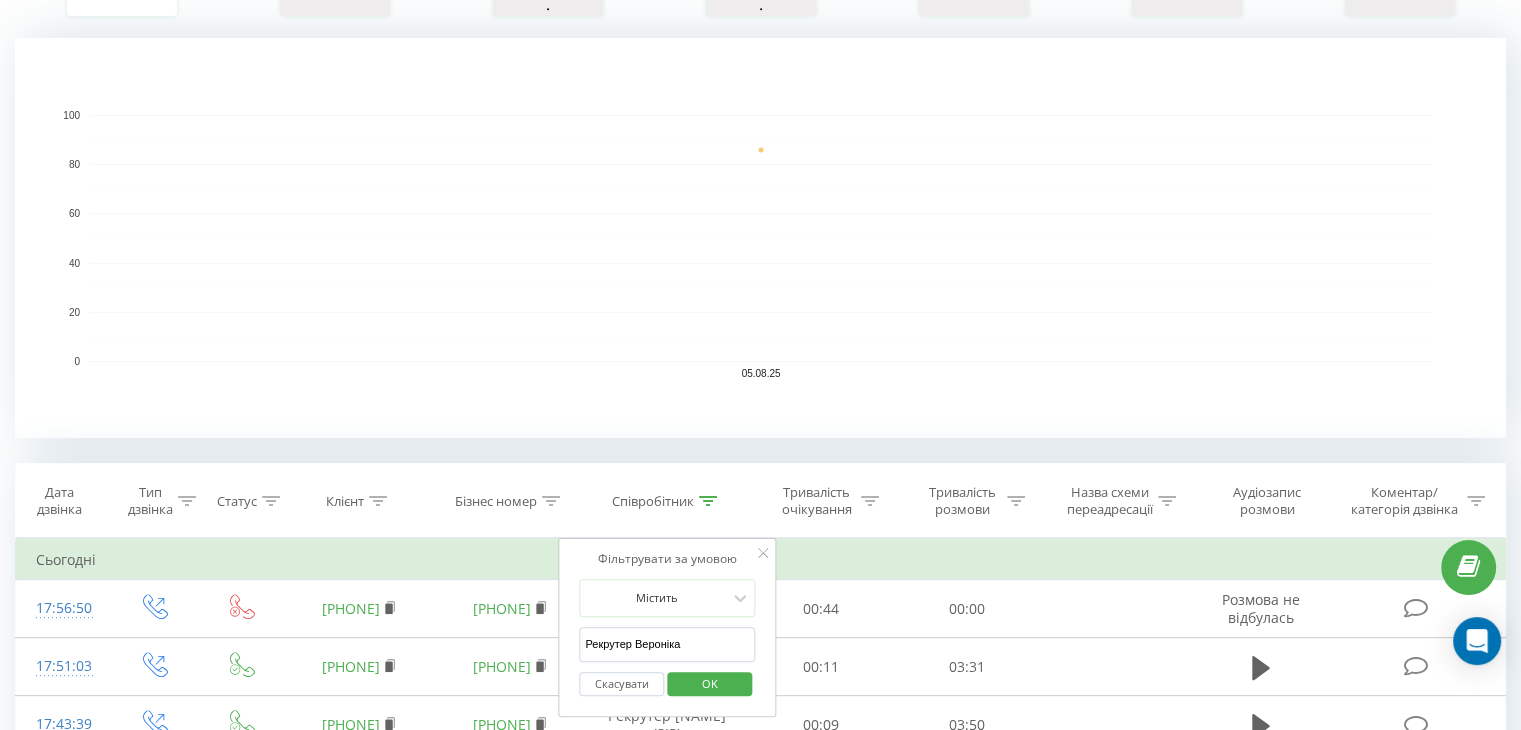 click on "OK" at bounding box center (710, 683) 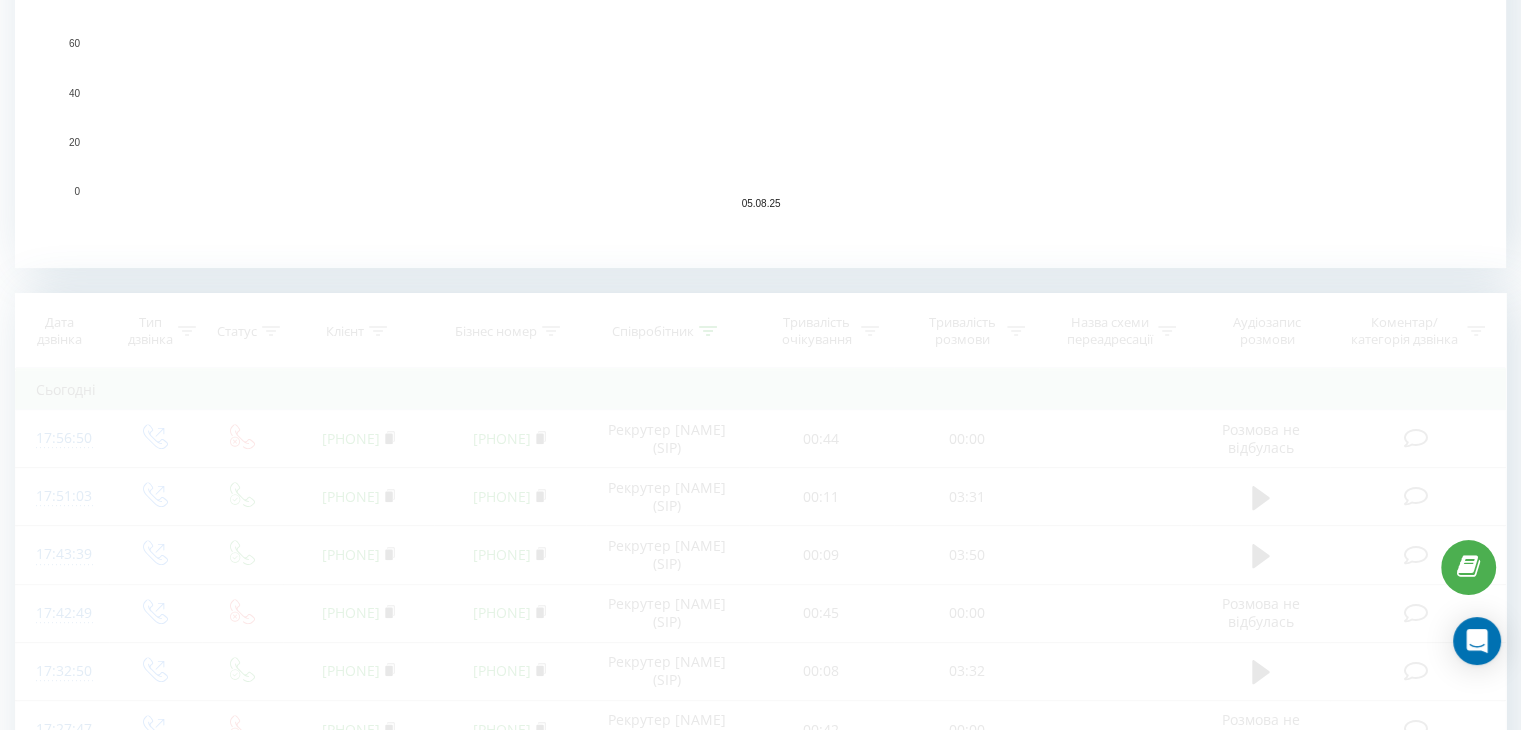 scroll, scrollTop: 600, scrollLeft: 0, axis: vertical 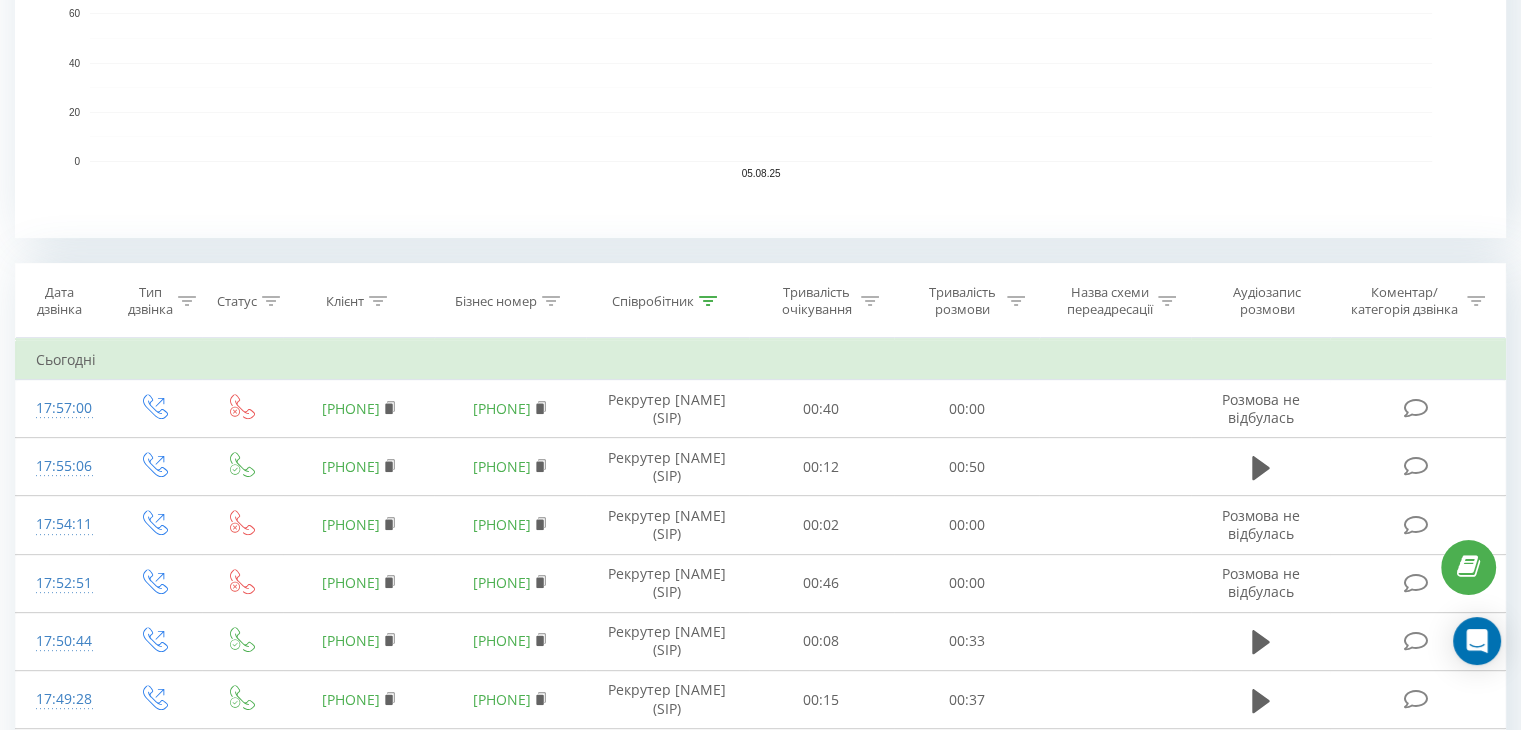 click at bounding box center [708, 301] 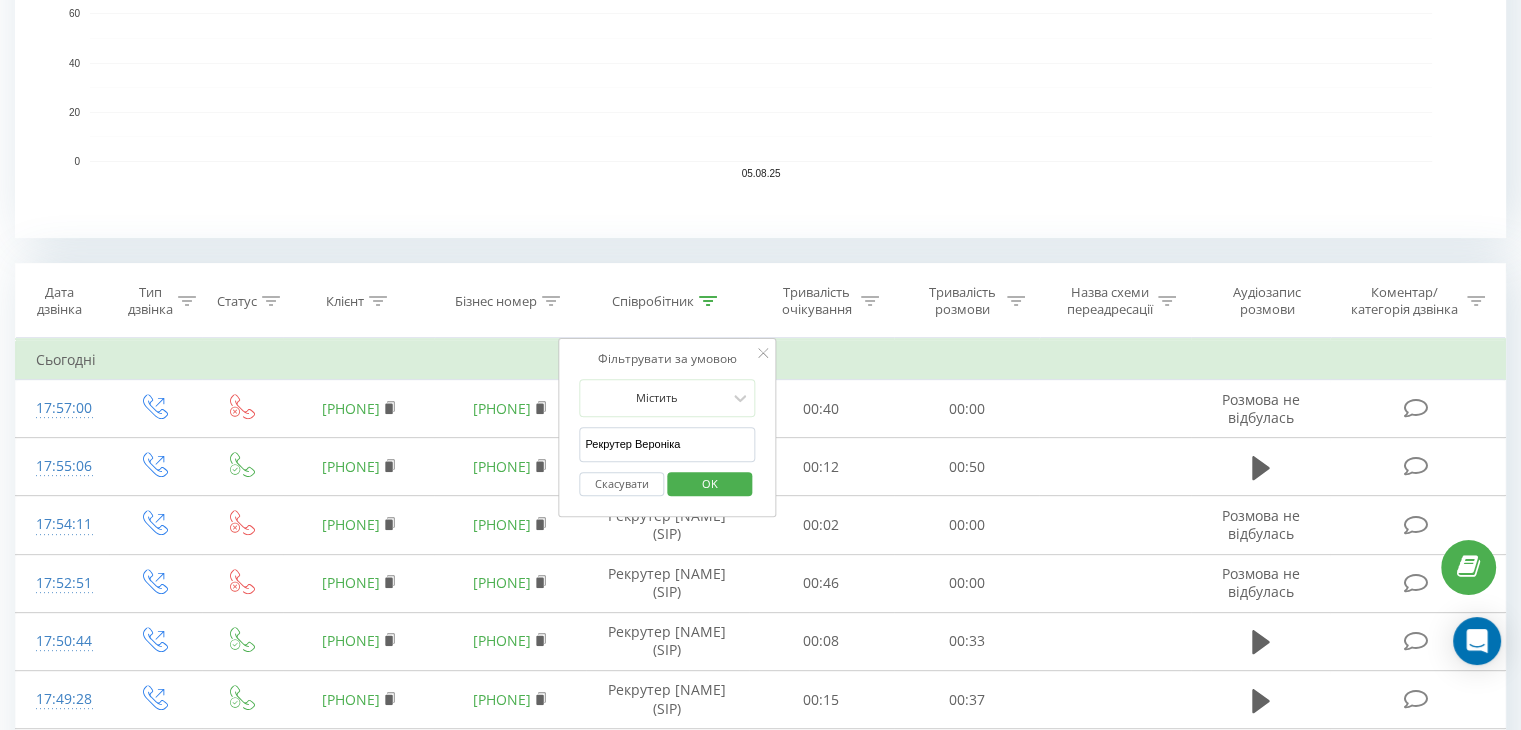 click on "Рекрутер Вероніка" at bounding box center [667, 444] 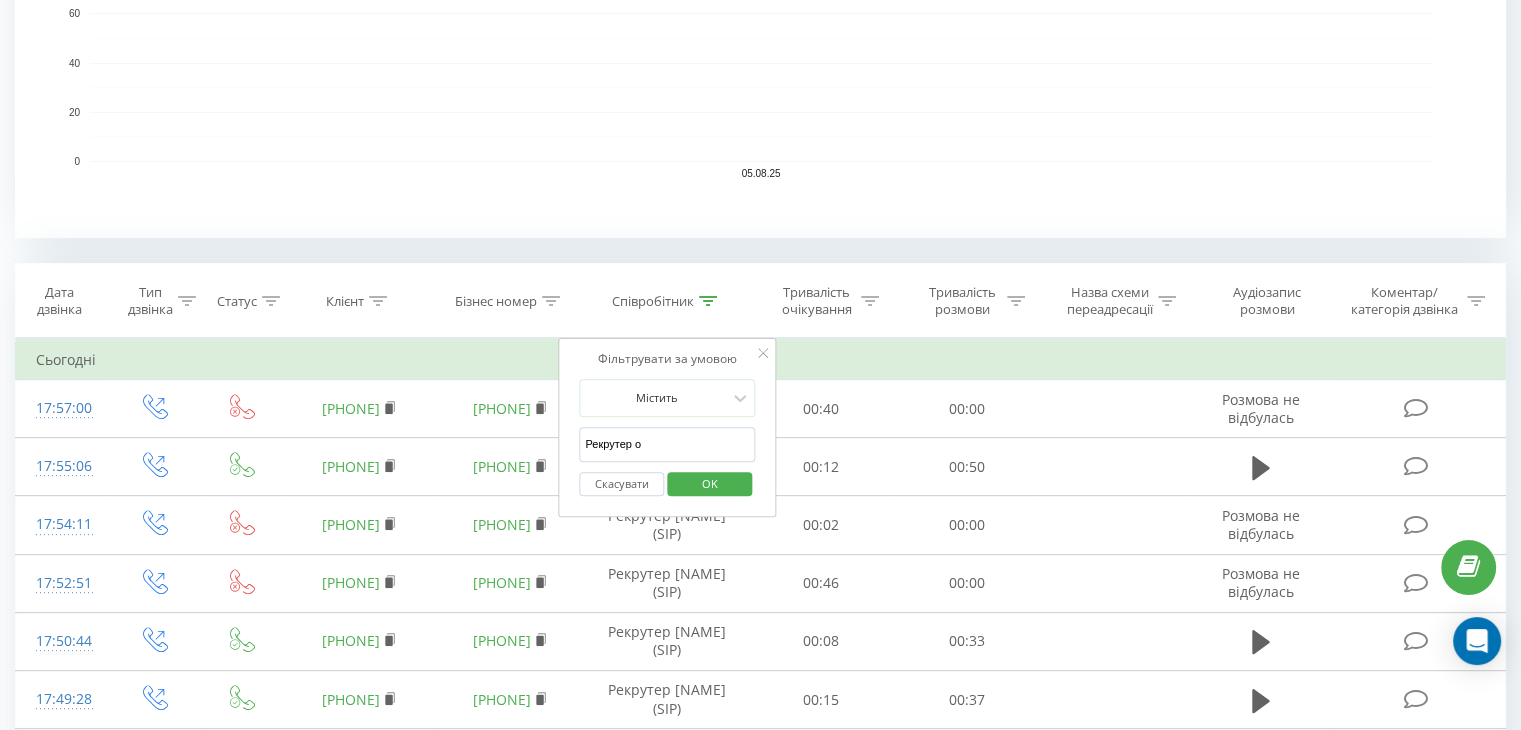 type on "Рекрутер [PERSON]" 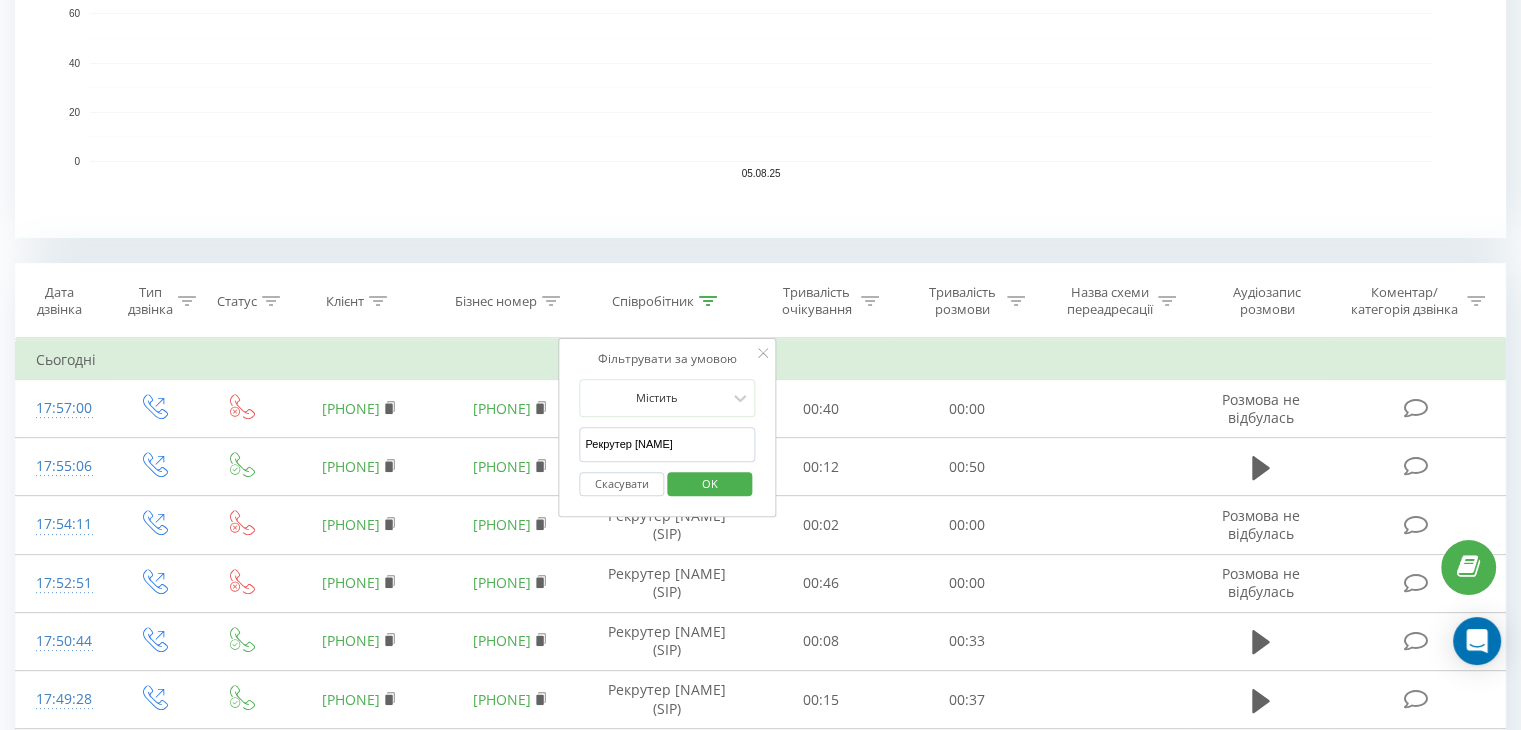 click on "OK" at bounding box center [710, 483] 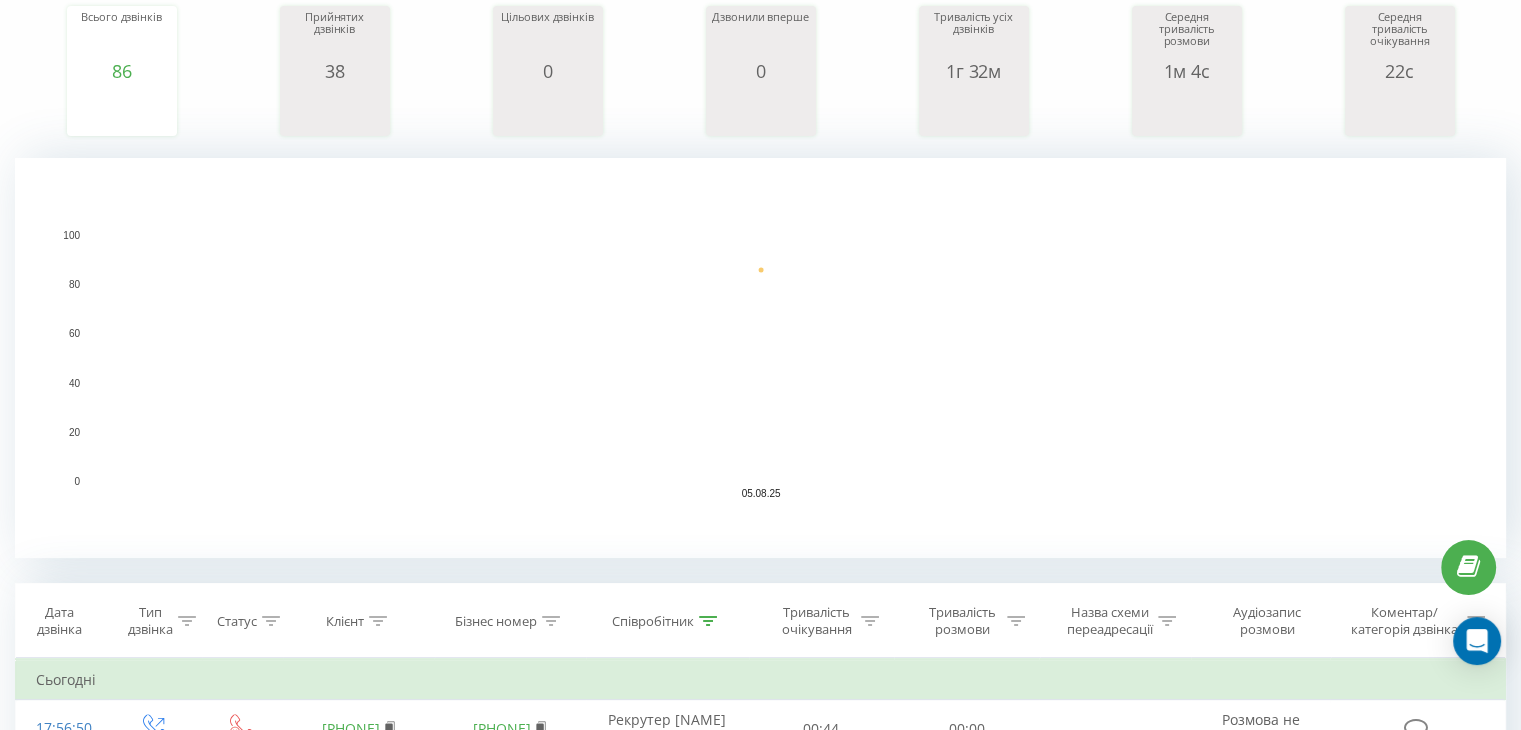scroll, scrollTop: 0, scrollLeft: 0, axis: both 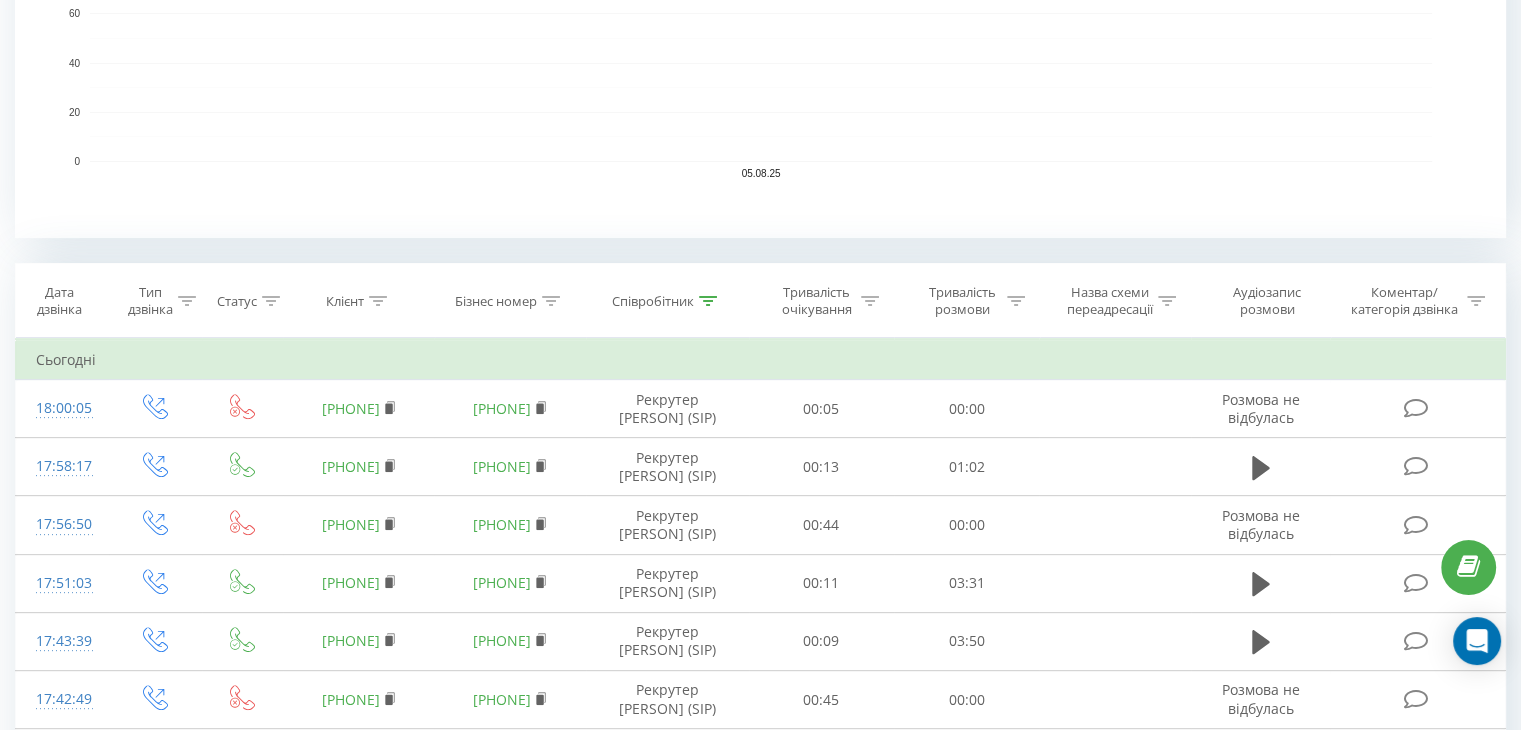 click 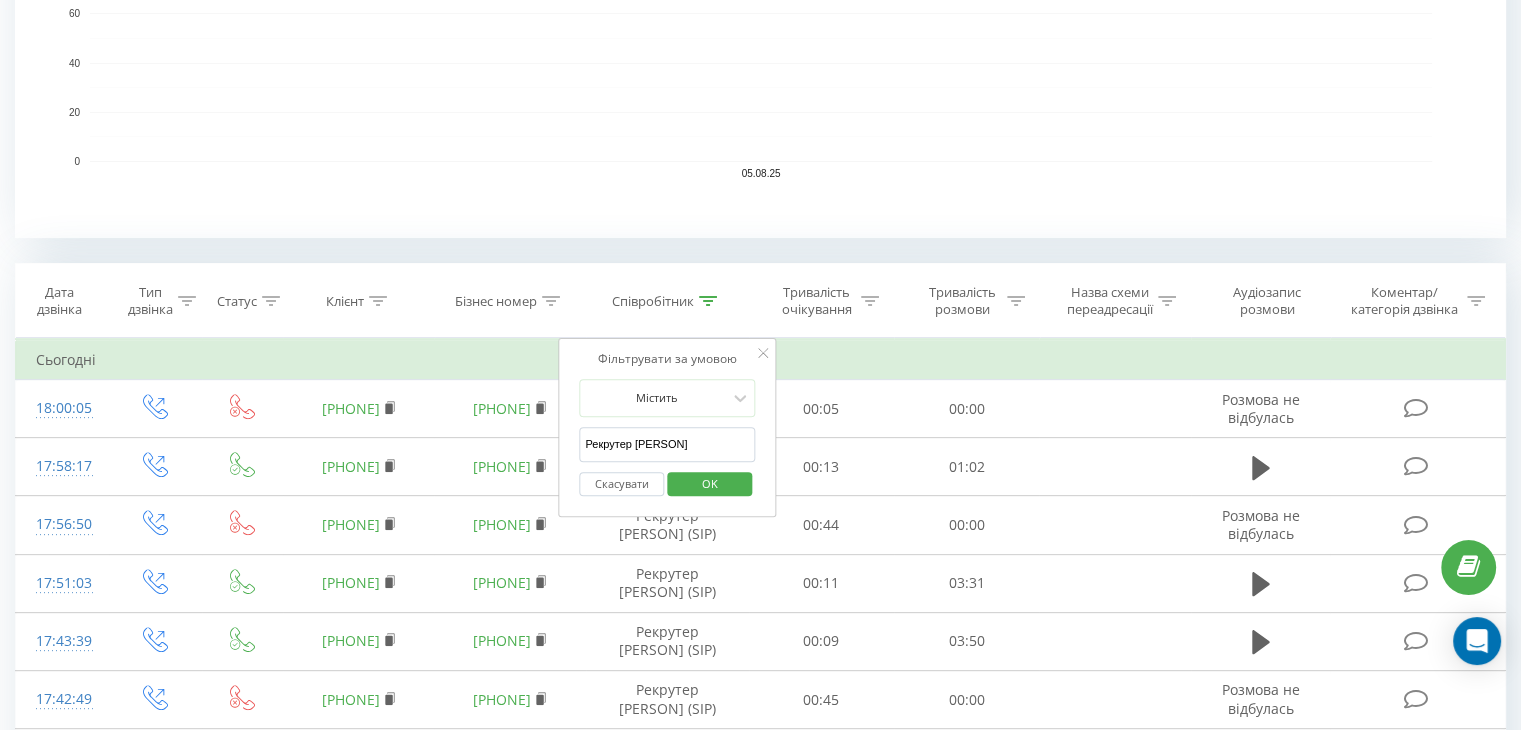 click on "Рекрутер [PERSON]" at bounding box center [667, 444] 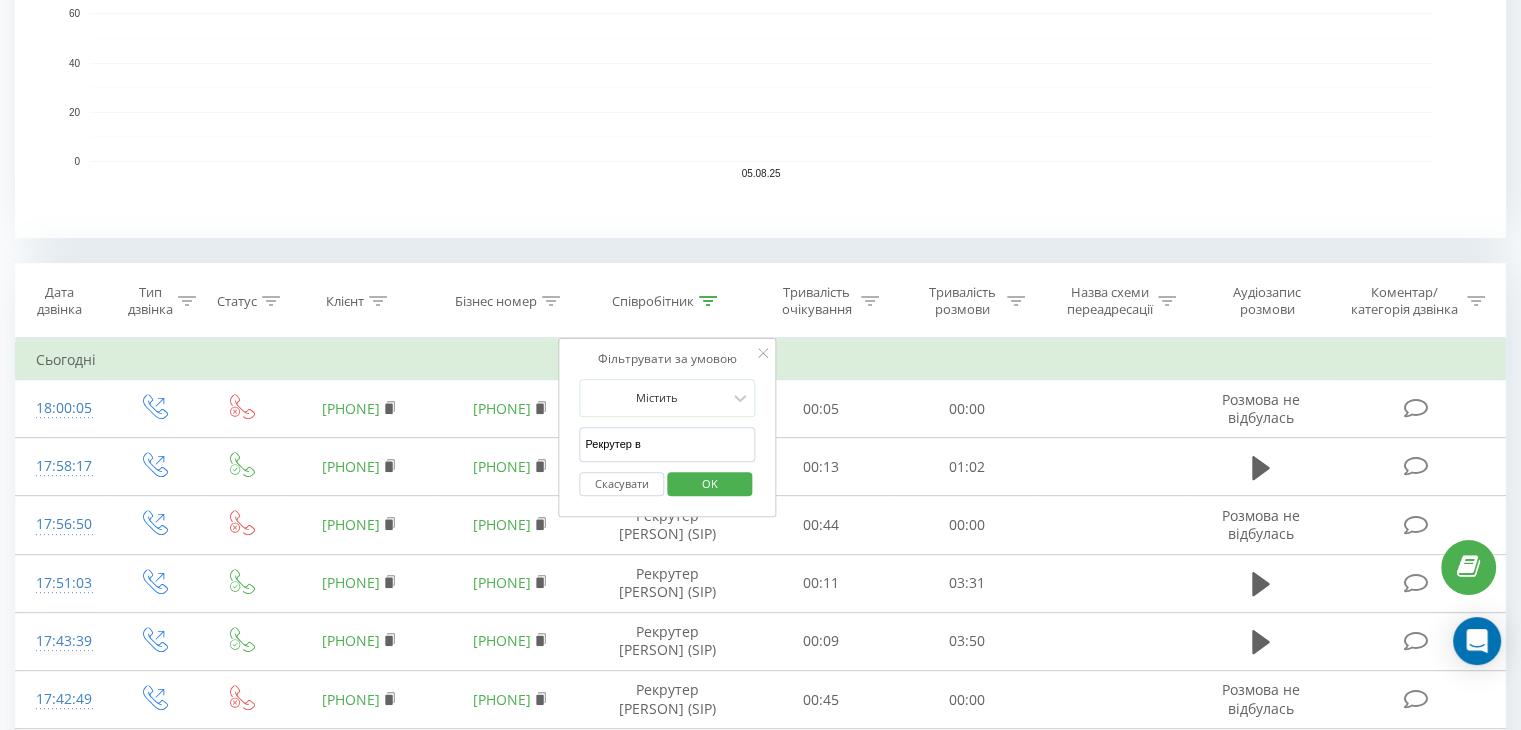 type on "Рекрутер Вероніка" 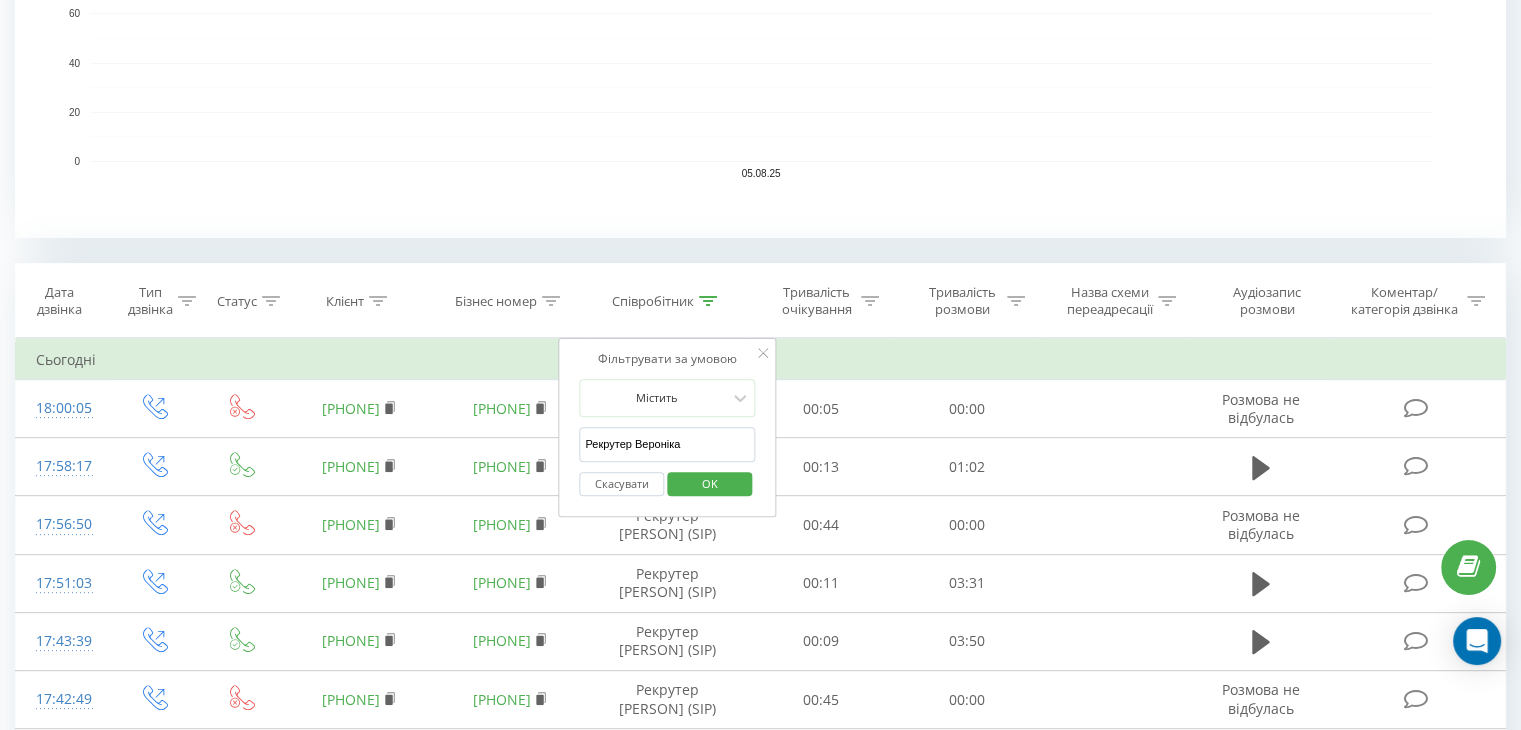 click on "OK" at bounding box center [710, 483] 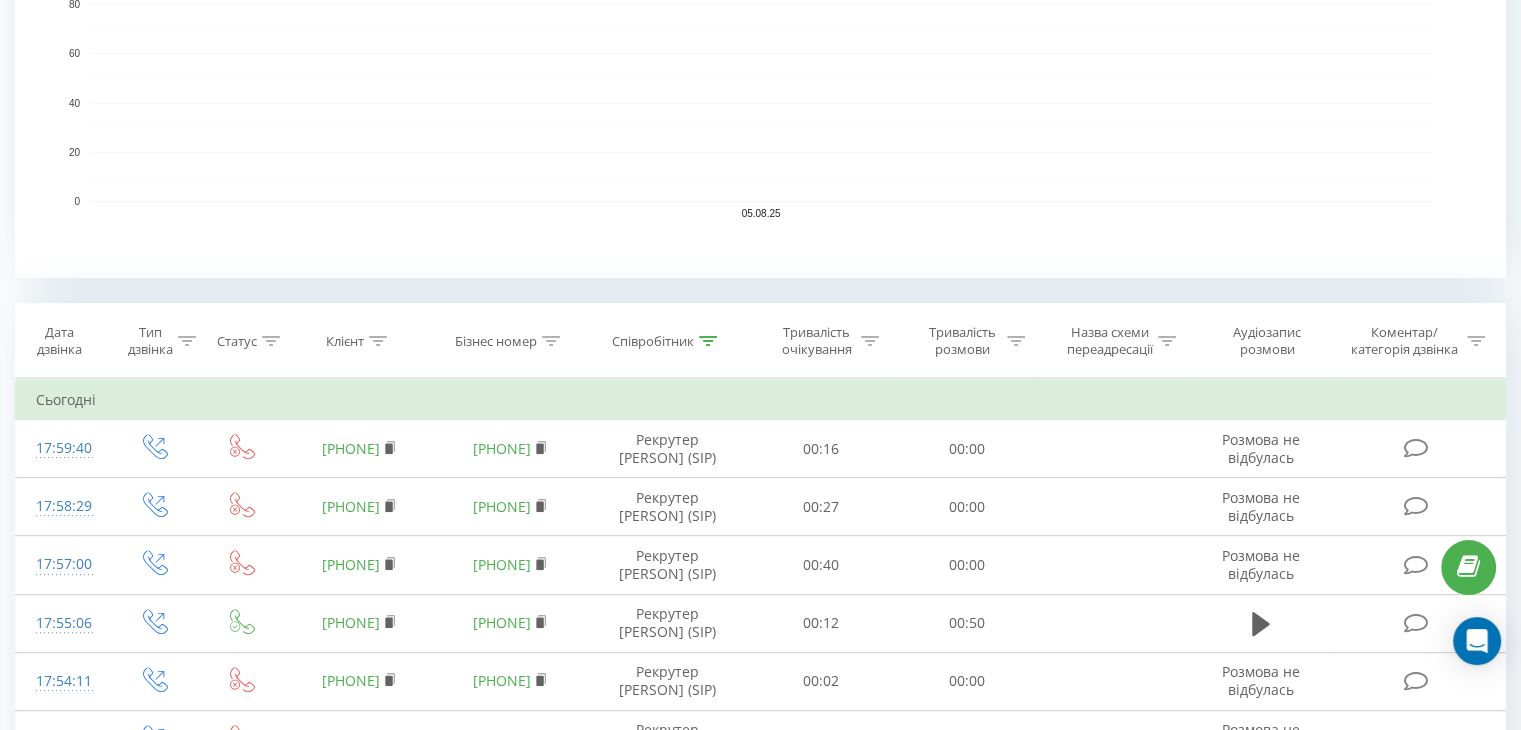 scroll, scrollTop: 680, scrollLeft: 0, axis: vertical 